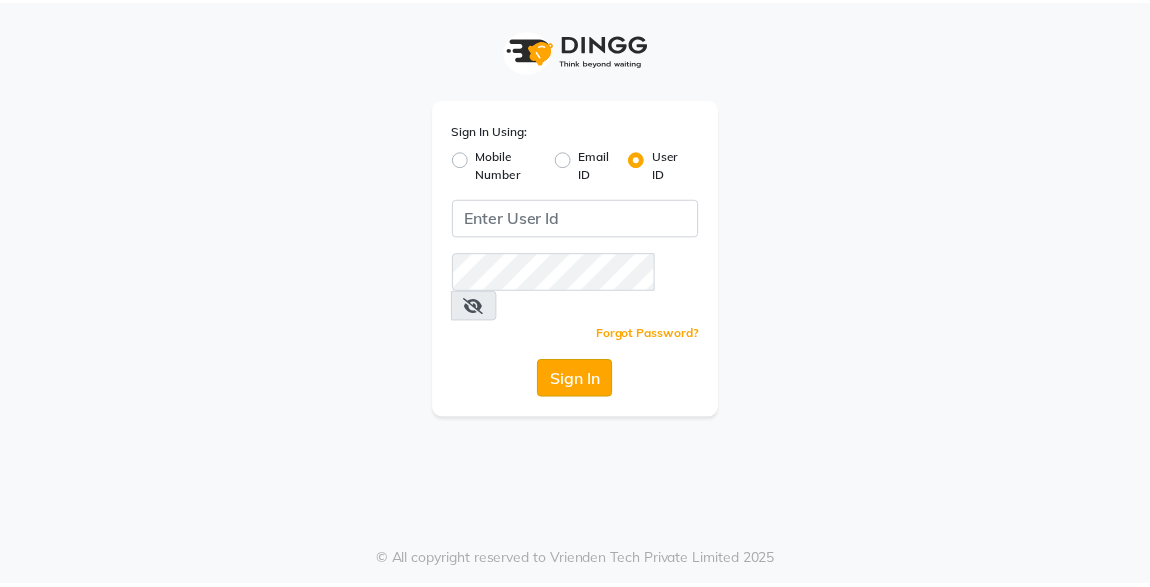 scroll, scrollTop: 0, scrollLeft: 0, axis: both 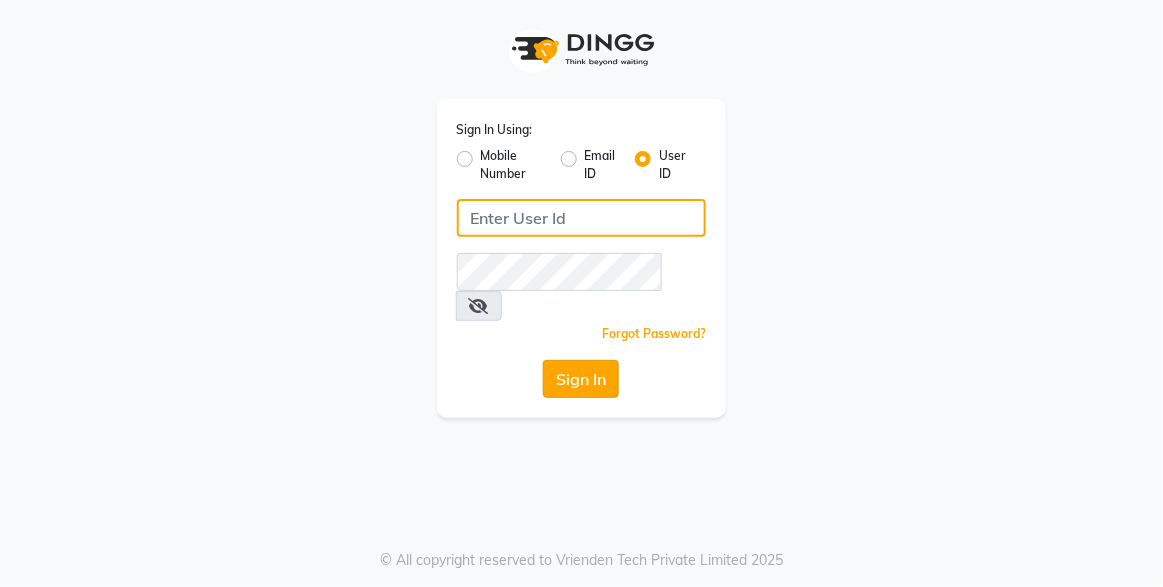 type on "xpressionsalon" 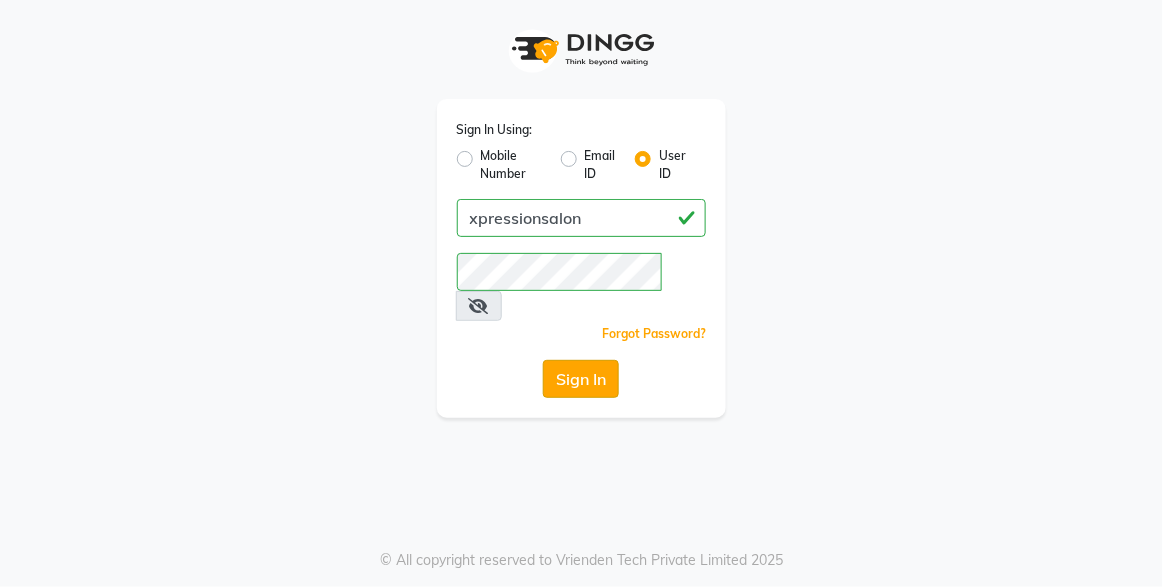 click on "Sign In" 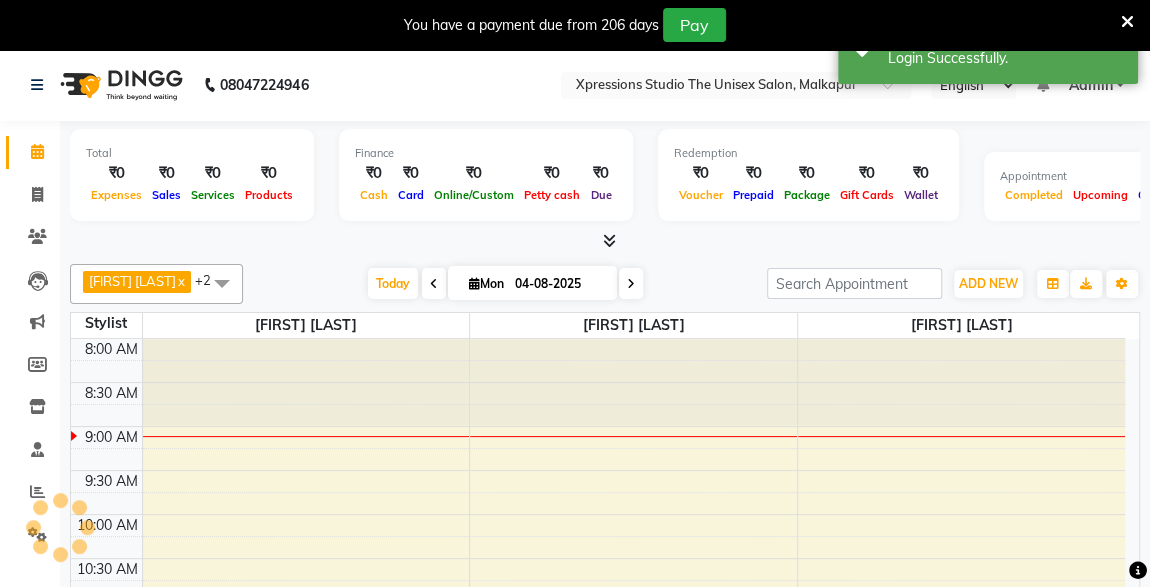 select on "en" 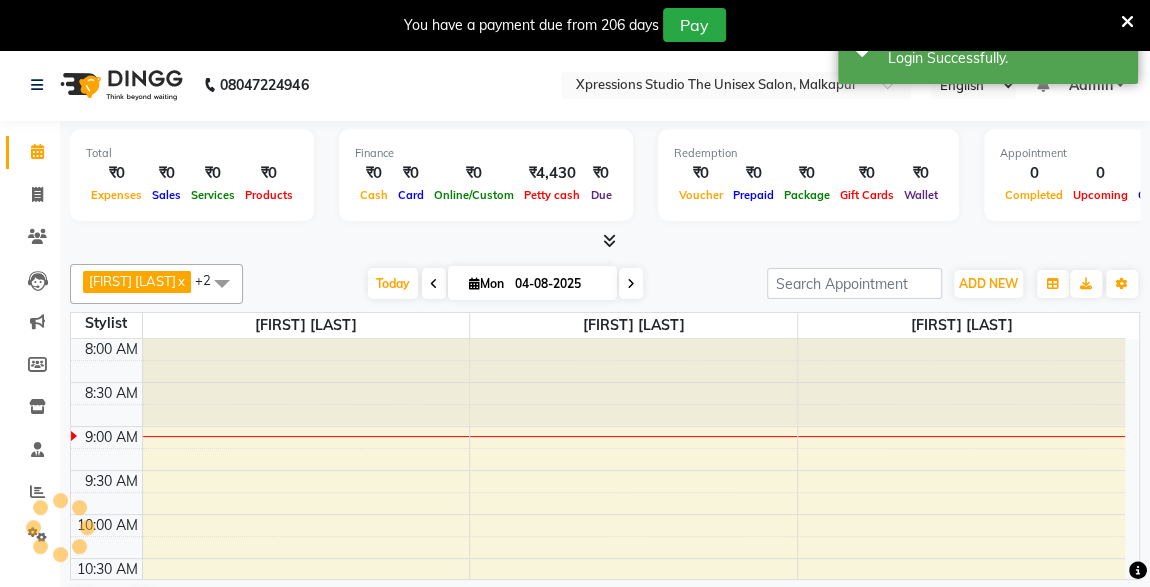 scroll, scrollTop: 0, scrollLeft: 0, axis: both 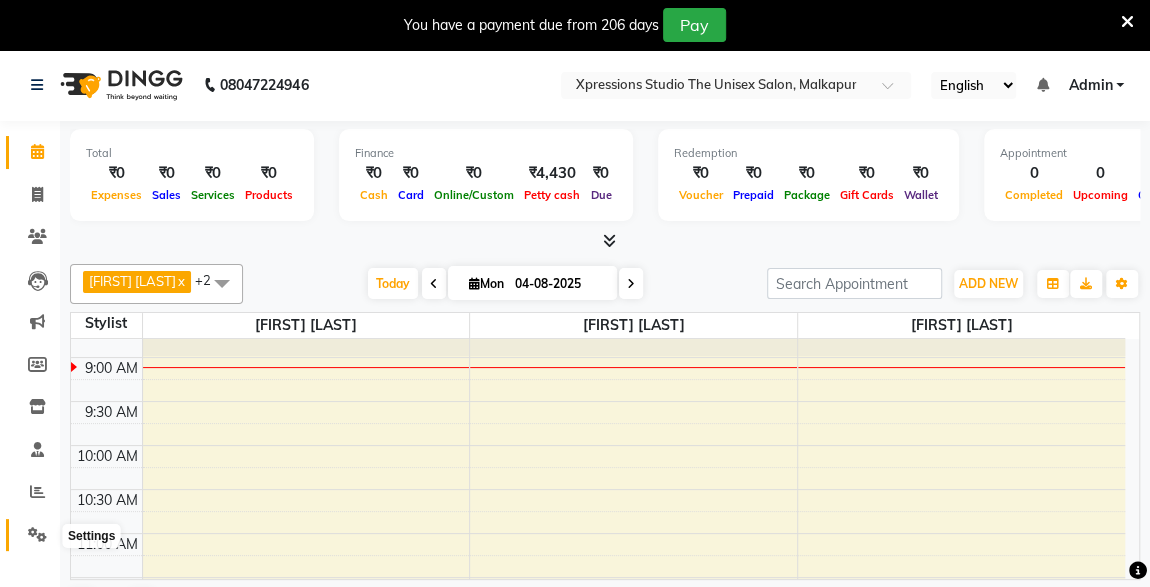 click 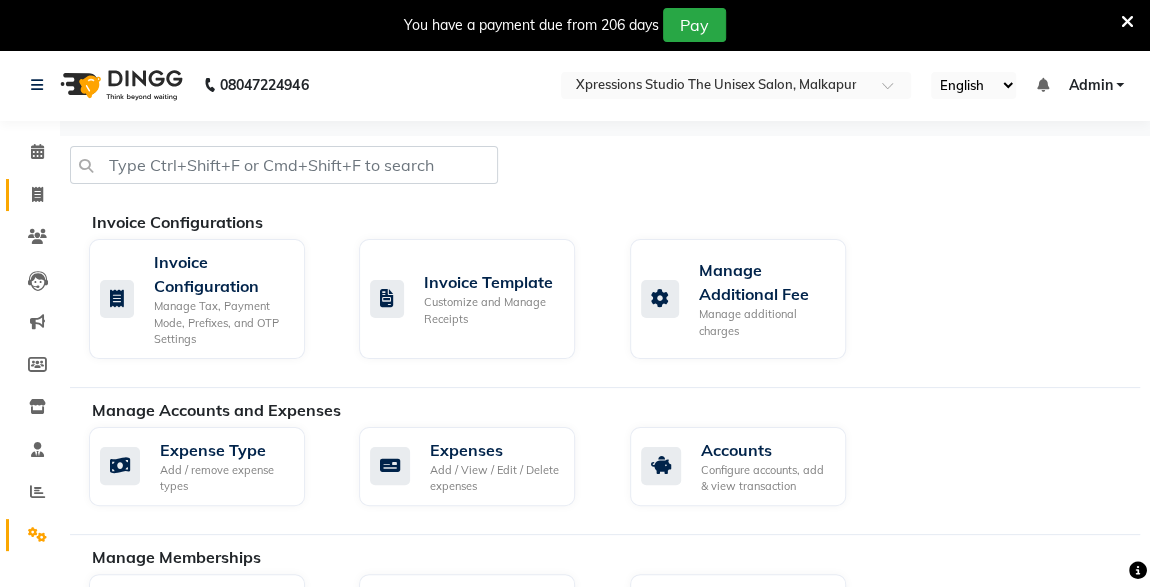 click on "Invoice" 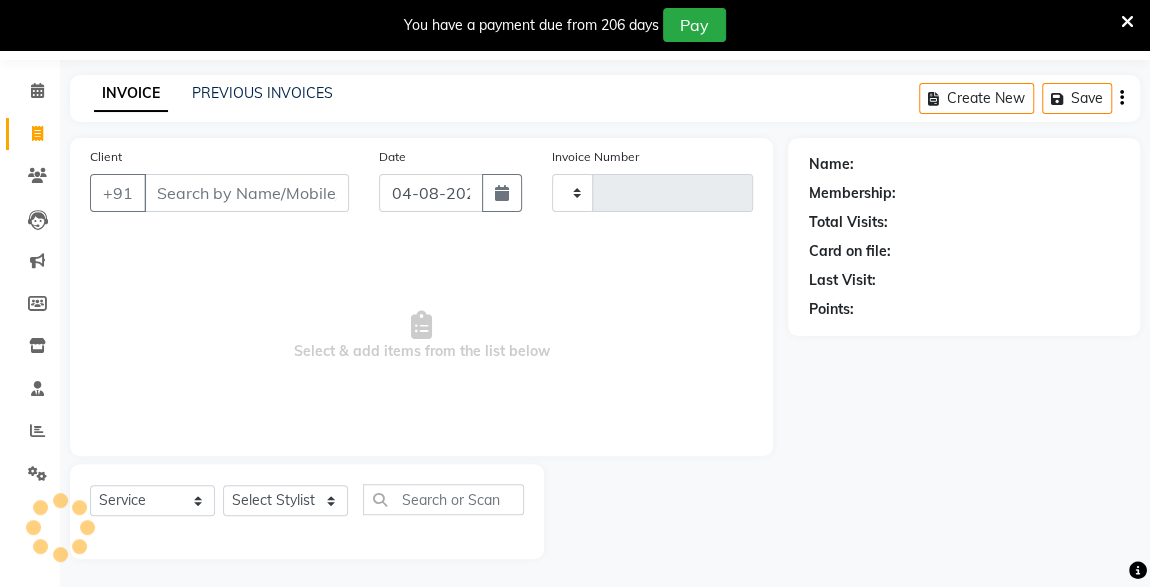 type on "3749" 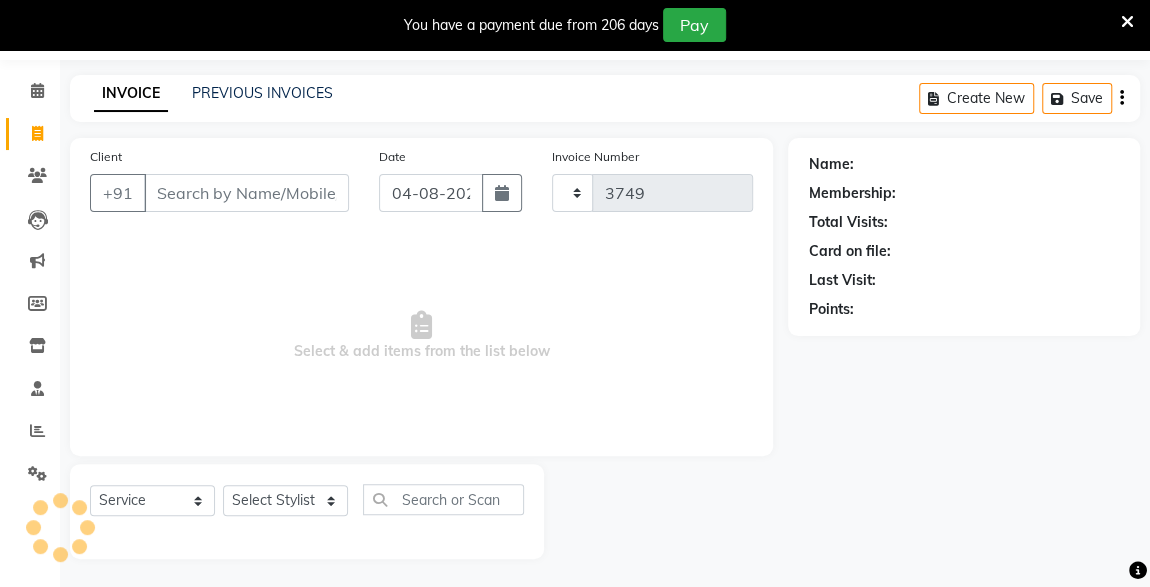 select on "7003" 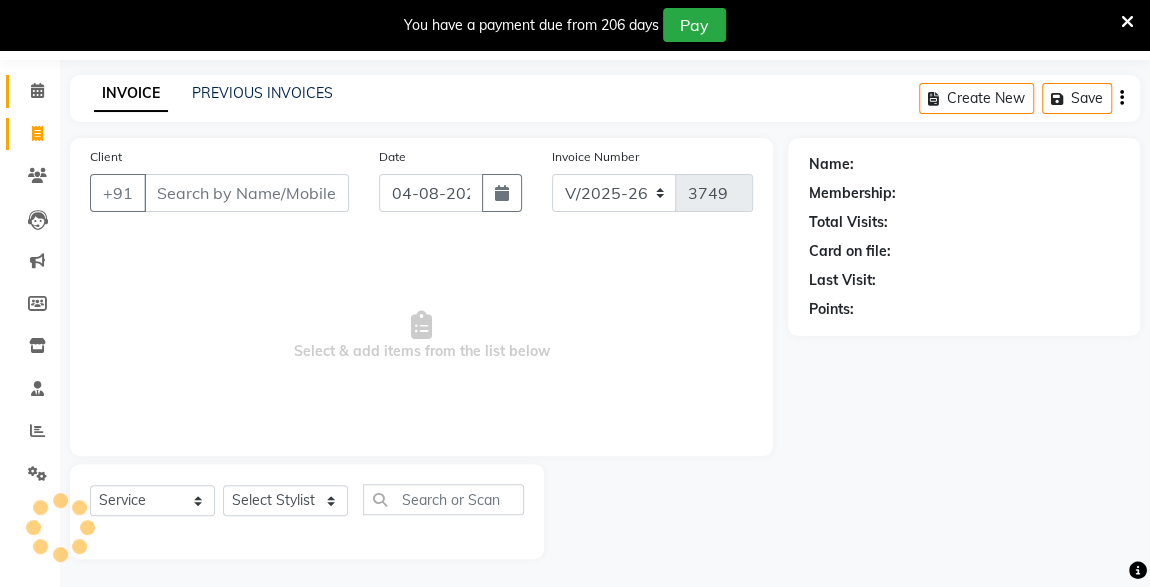 click 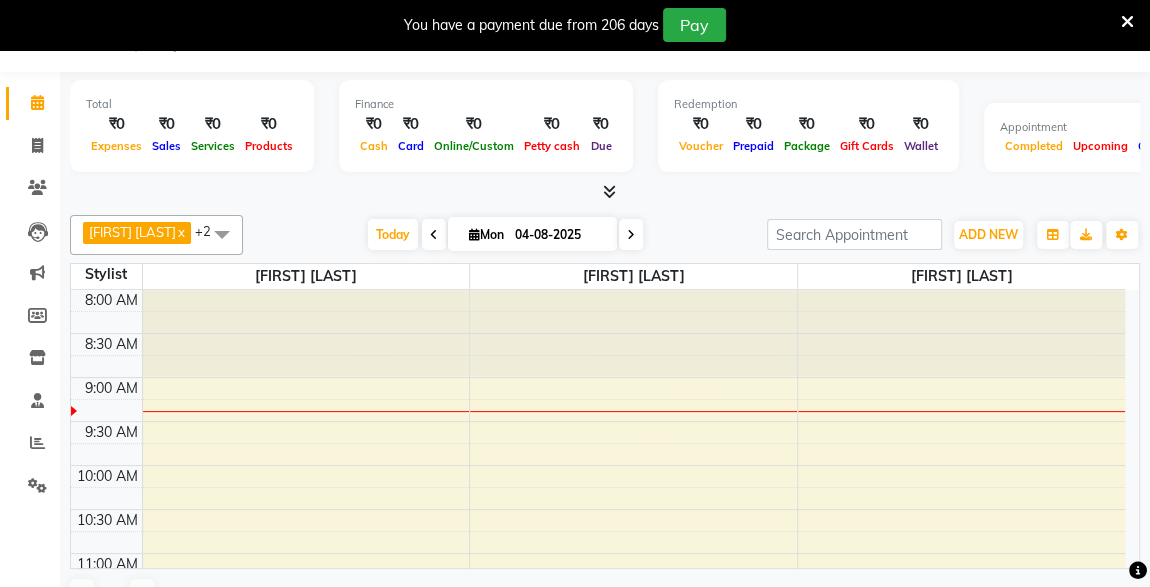 scroll, scrollTop: 87, scrollLeft: 0, axis: vertical 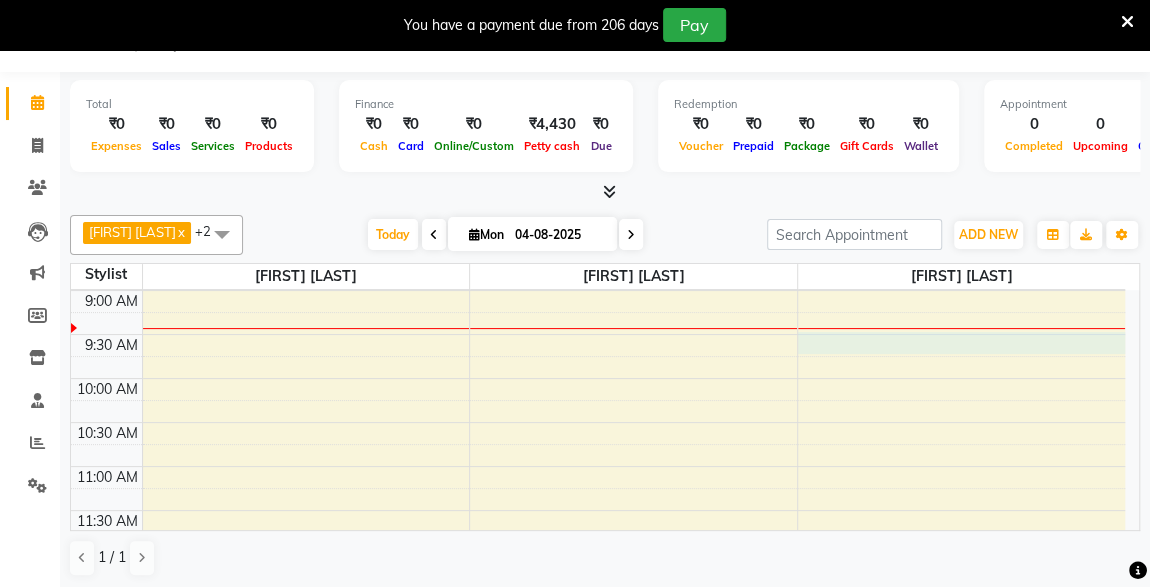 click on "8:00 AM 8:30 AM 9:00 AM 9:30 AM 10:00 AM 10:30 AM 11:00 AM 11:30 AM 12:00 PM 12:30 PM 1:00 PM 1:30 PM 2:00 PM 2:30 PM 3:00 PM 3:30 PM 4:00 PM 4:30 PM 5:00 PM 5:30 PM 6:00 PM 6:30 PM 7:00 PM 7:30 PM 8:00 PM 8:30 PM 9:00 PM 9:30 PM 10:00 PM 10:30 PM" at bounding box center (598, 862) 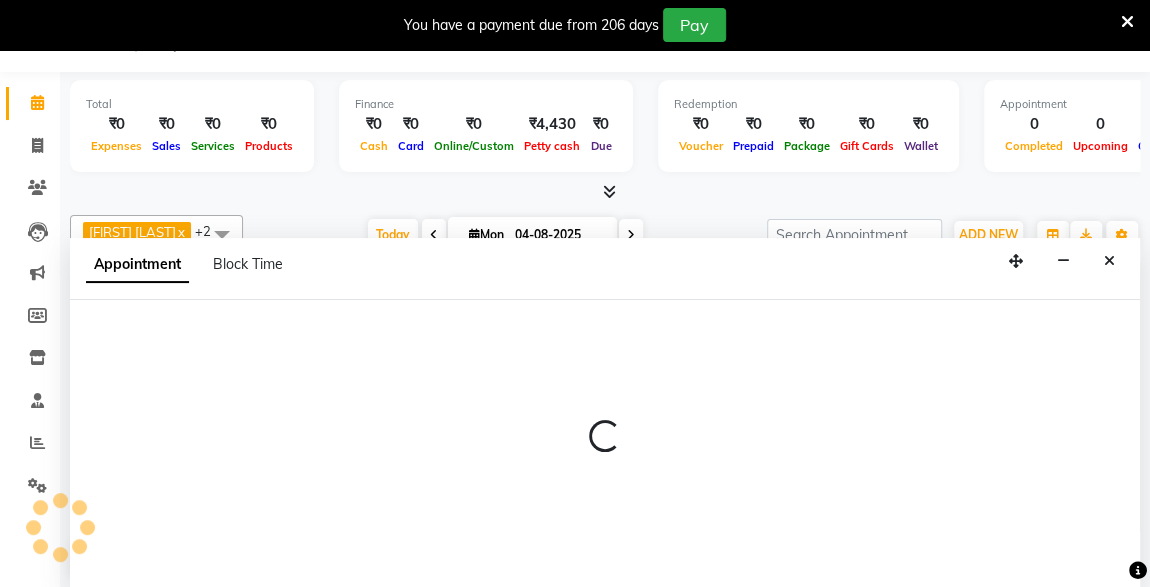 scroll, scrollTop: 49, scrollLeft: 0, axis: vertical 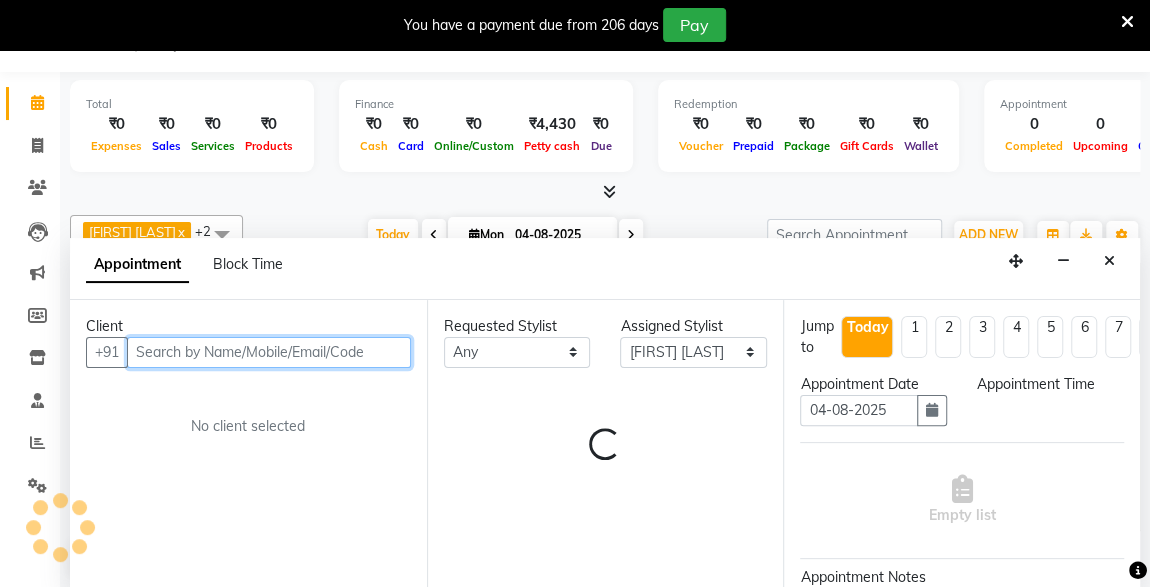 select on "570" 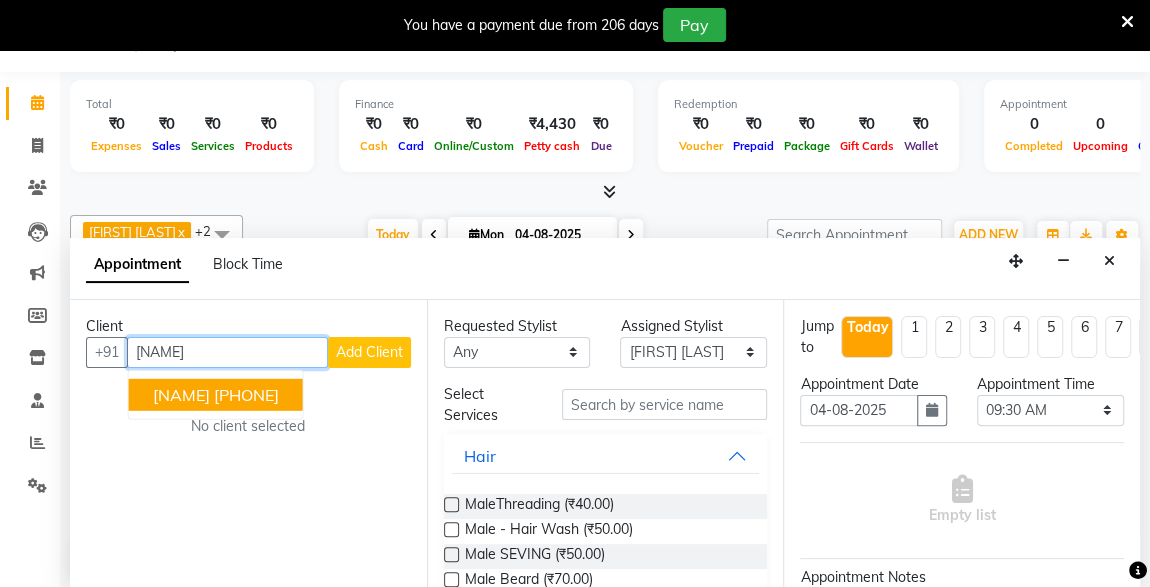 click on "[NAME]" at bounding box center (181, 394) 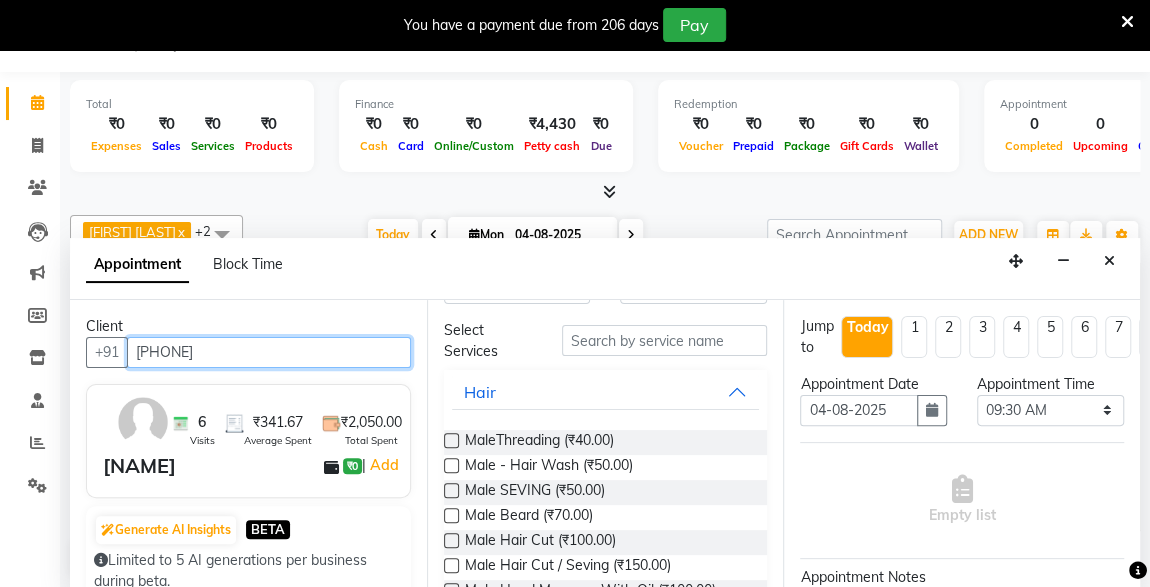 scroll, scrollTop: 65, scrollLeft: 0, axis: vertical 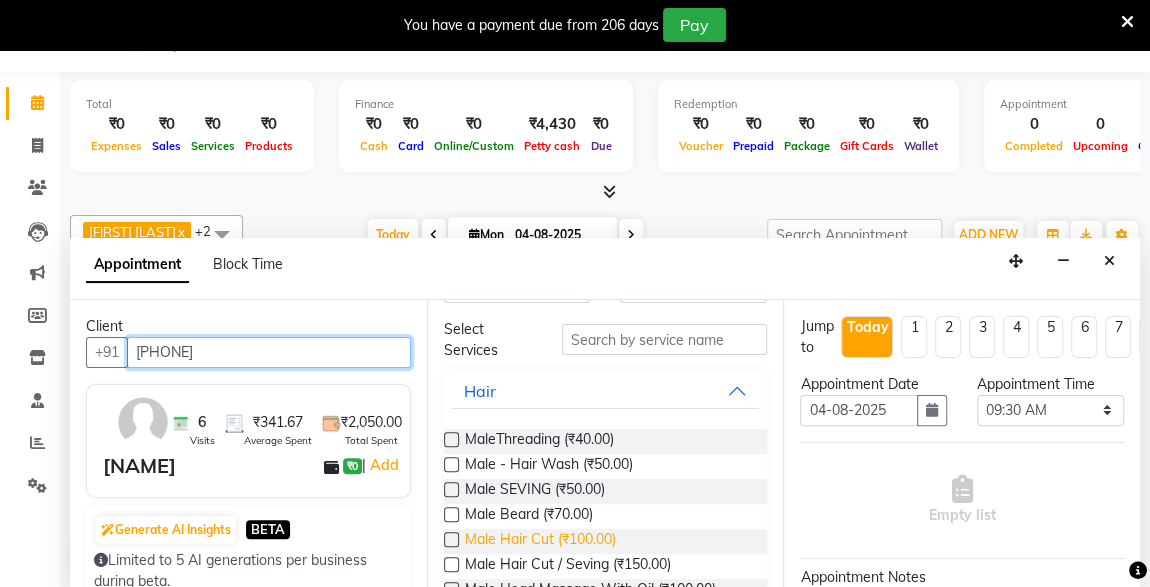 type on "[PHONE]" 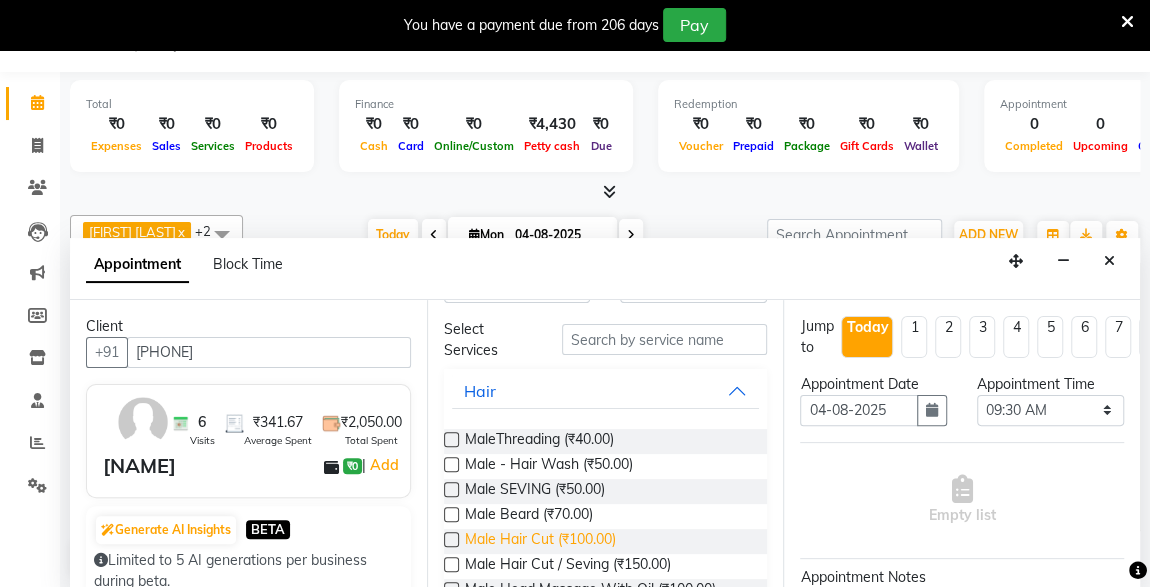click on "Male Hair Cut  (₹100.00)" at bounding box center (540, 541) 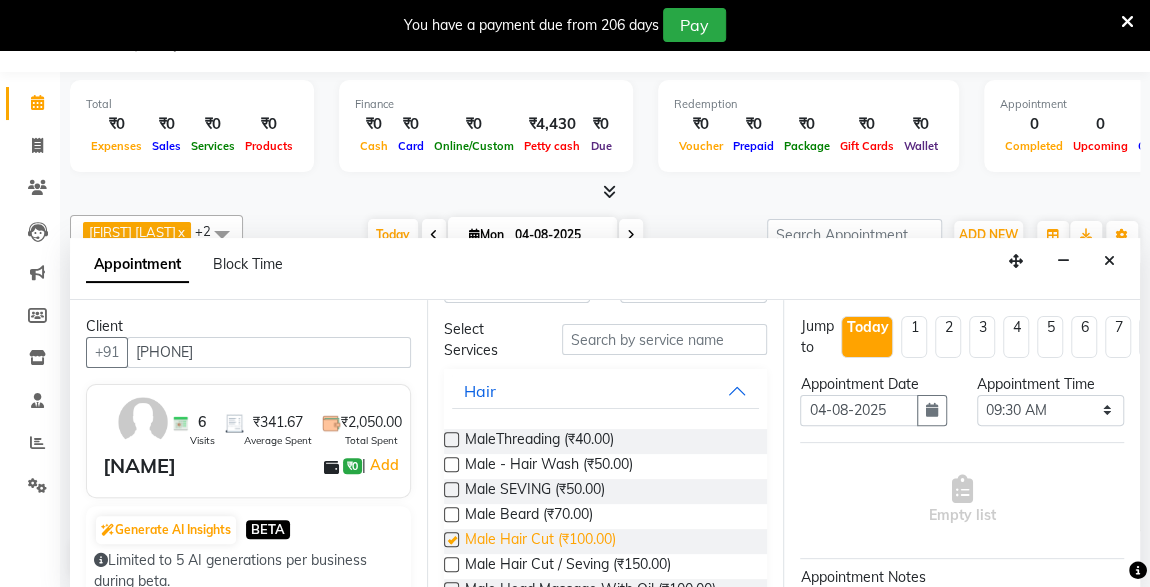 checkbox on "false" 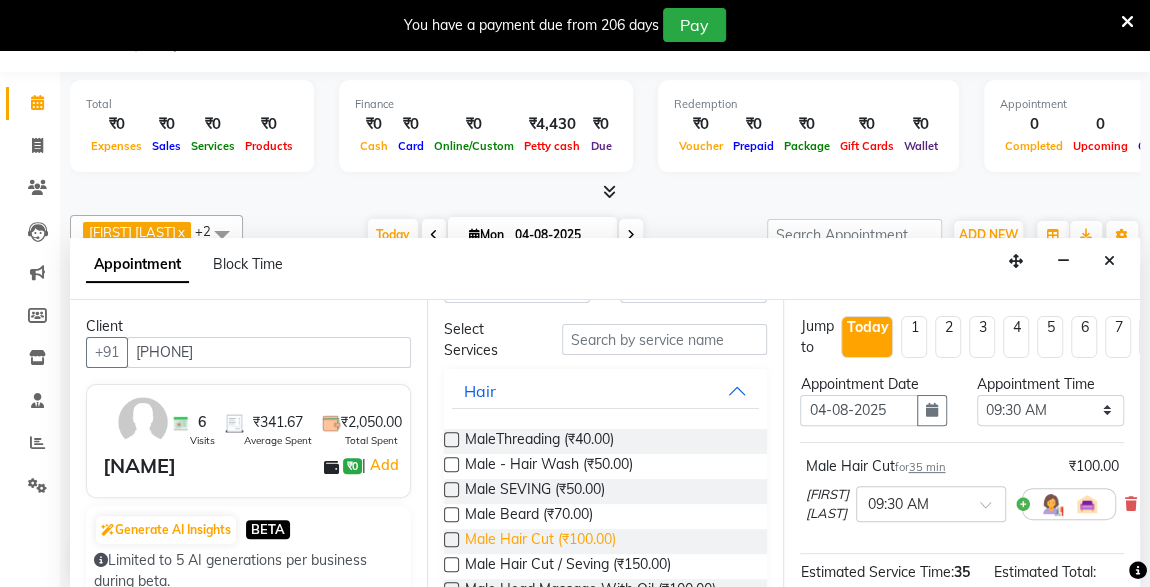 scroll, scrollTop: 0, scrollLeft: 0, axis: both 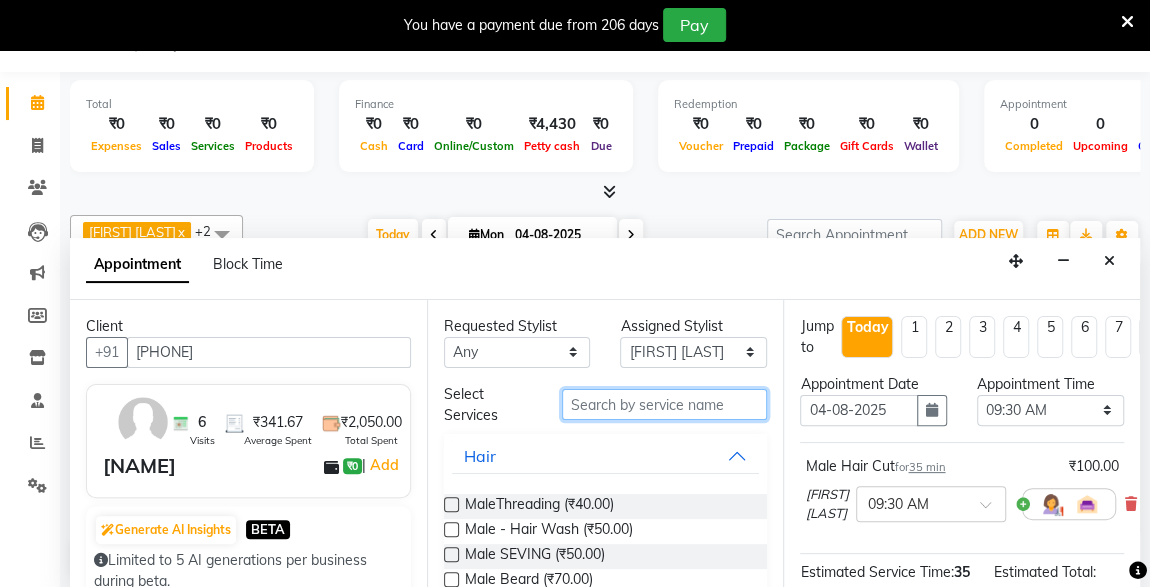 click at bounding box center [665, 404] 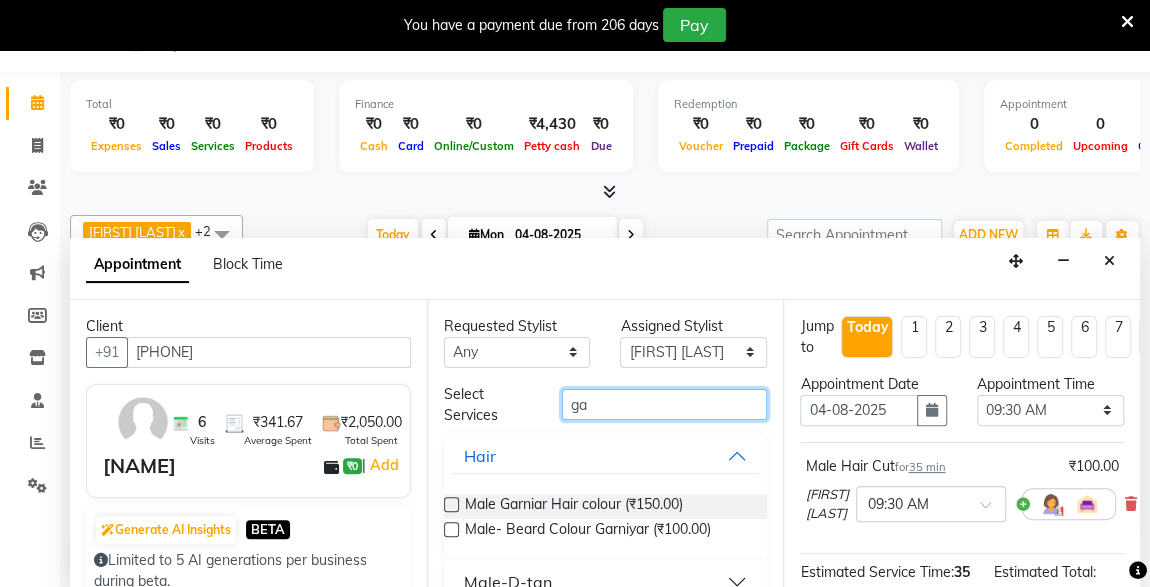 type on "g" 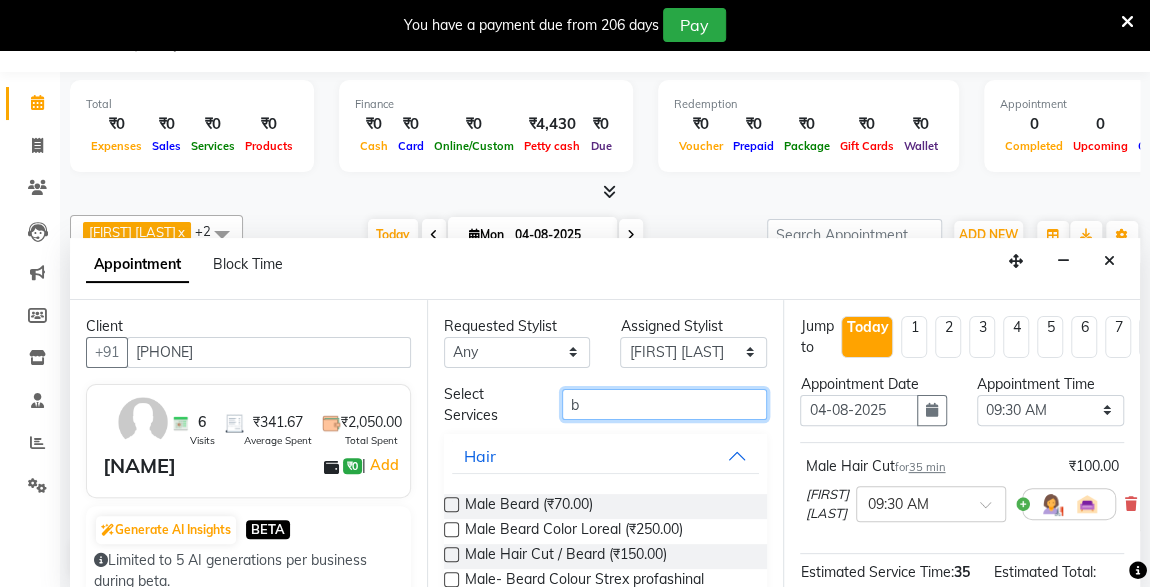 type on "b" 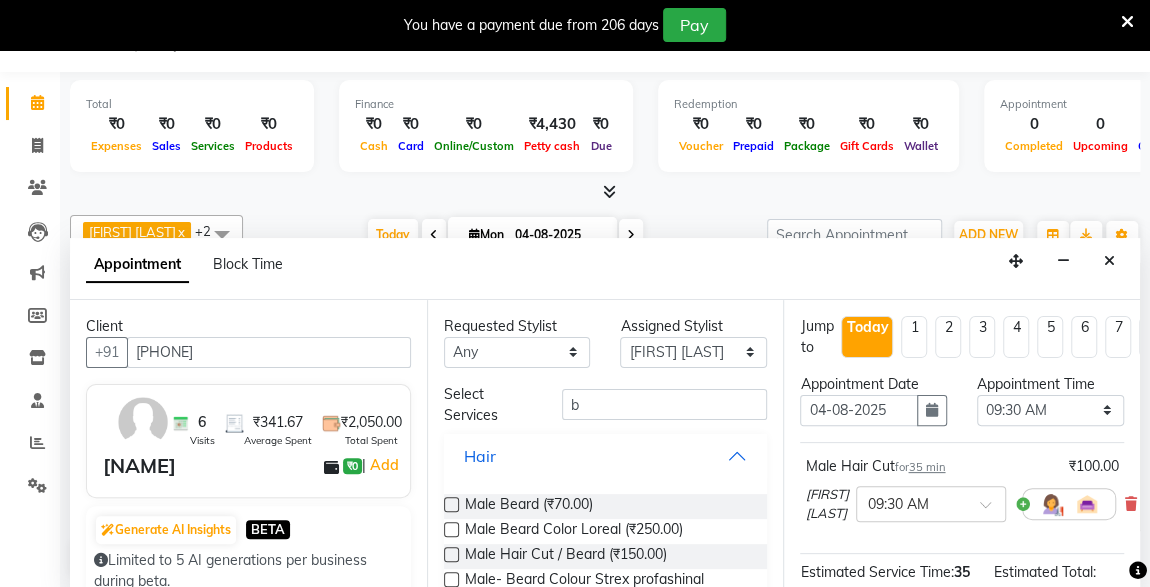 click on "Hair" at bounding box center [606, 456] 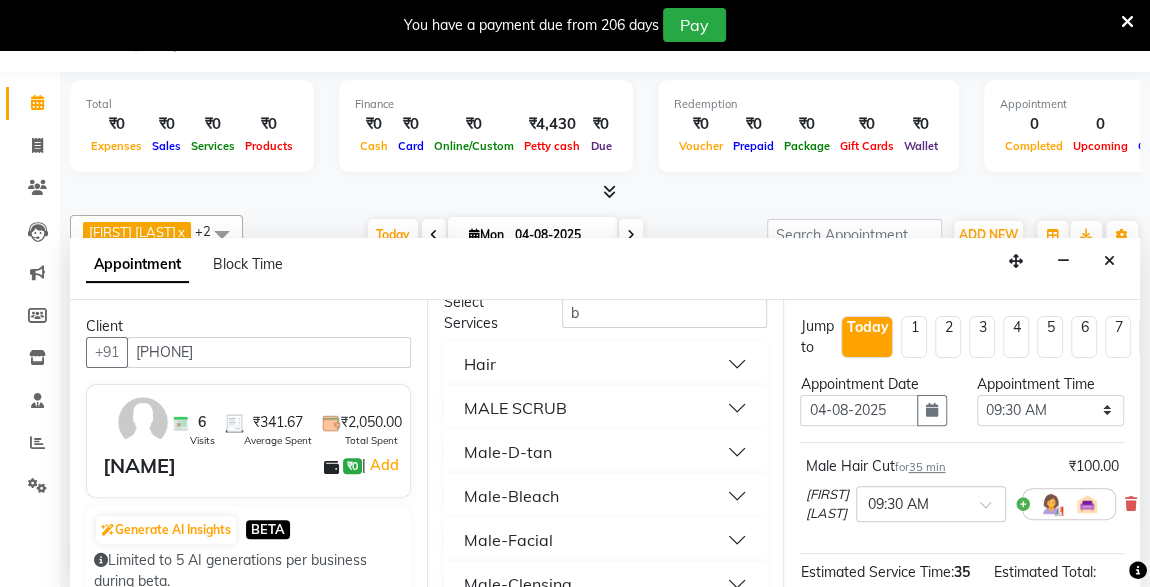 scroll, scrollTop: 0, scrollLeft: 0, axis: both 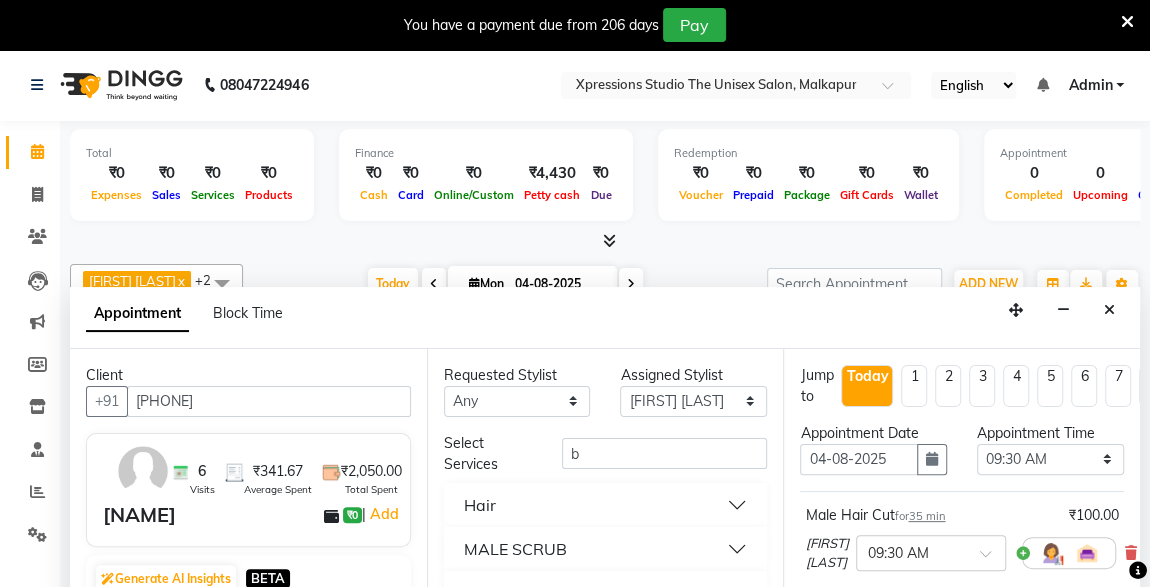type 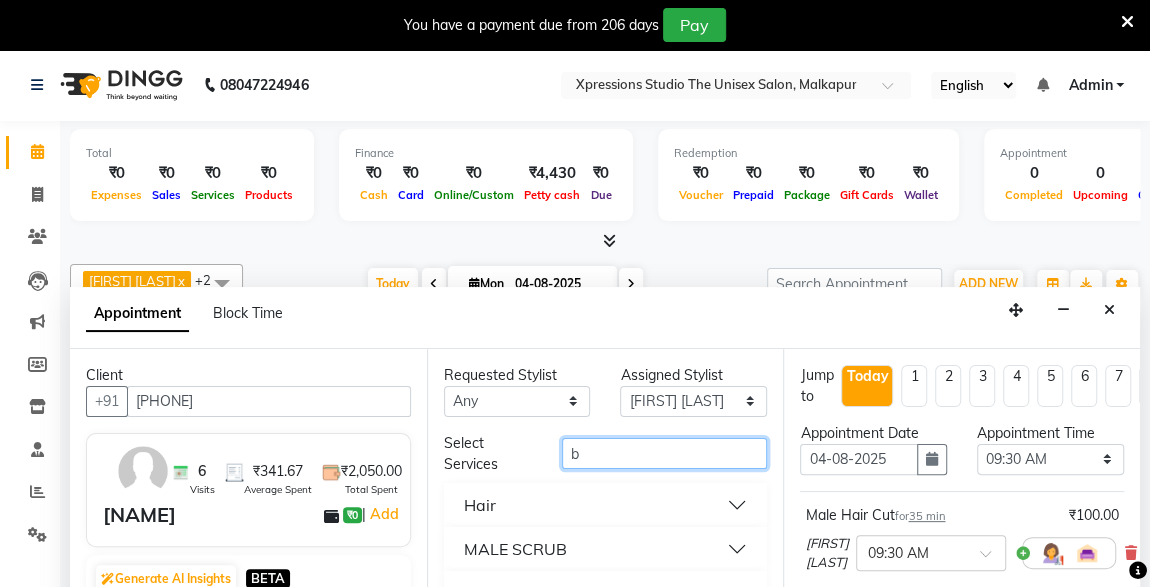 click on "b" at bounding box center [665, 453] 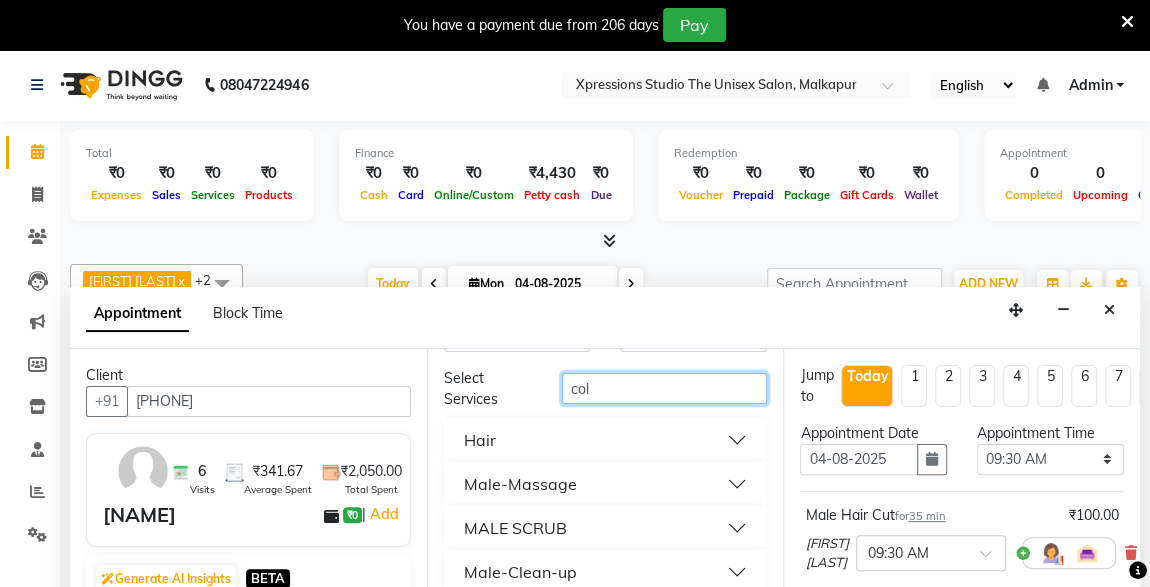 scroll, scrollTop: 78, scrollLeft: 0, axis: vertical 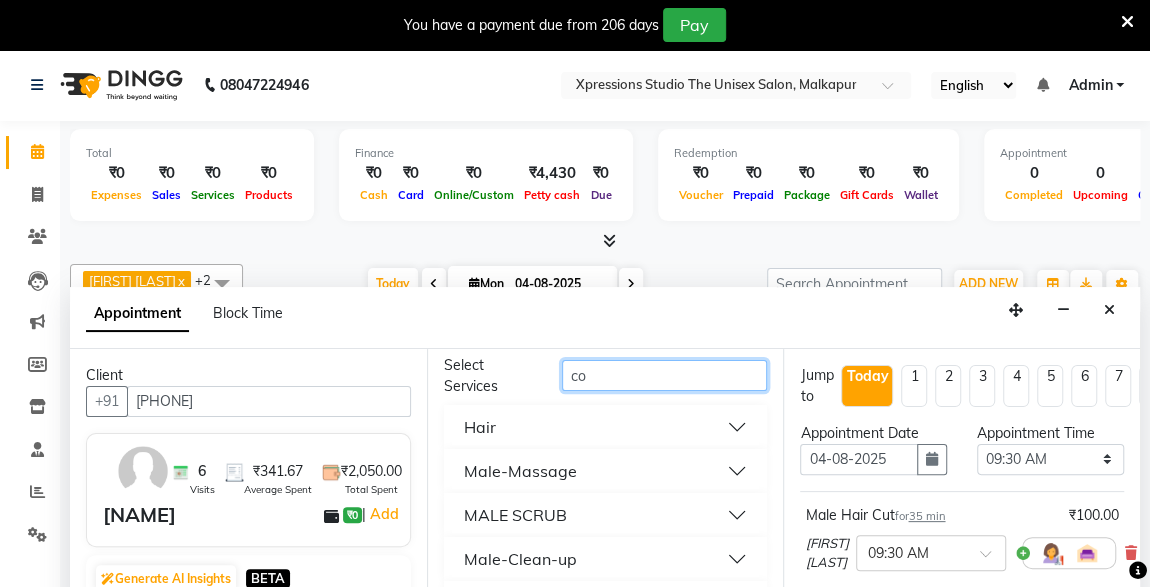 type on "c" 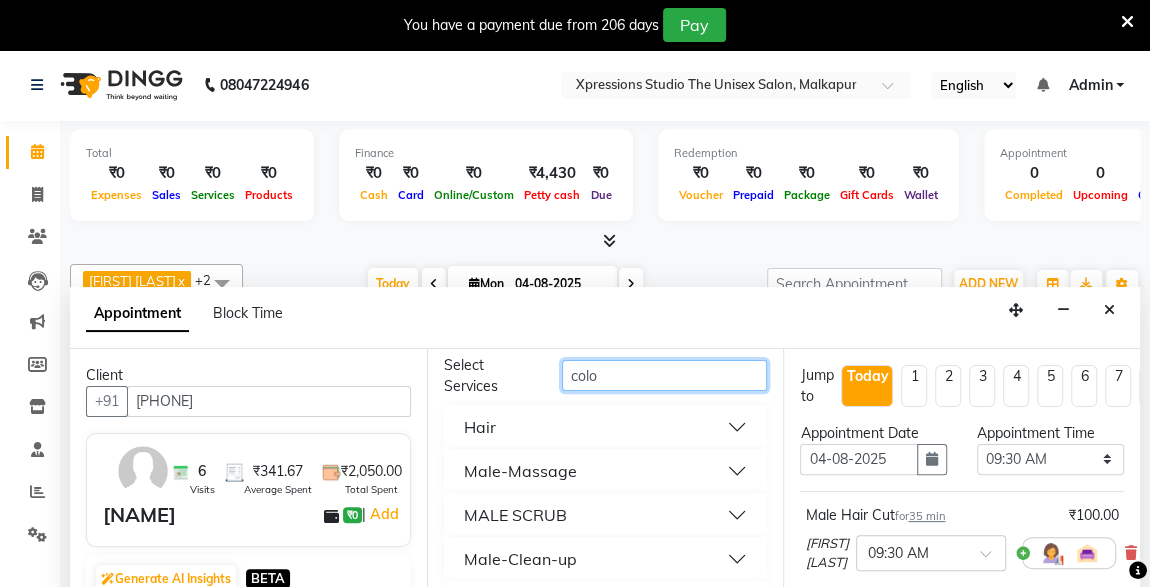 scroll, scrollTop: 0, scrollLeft: 0, axis: both 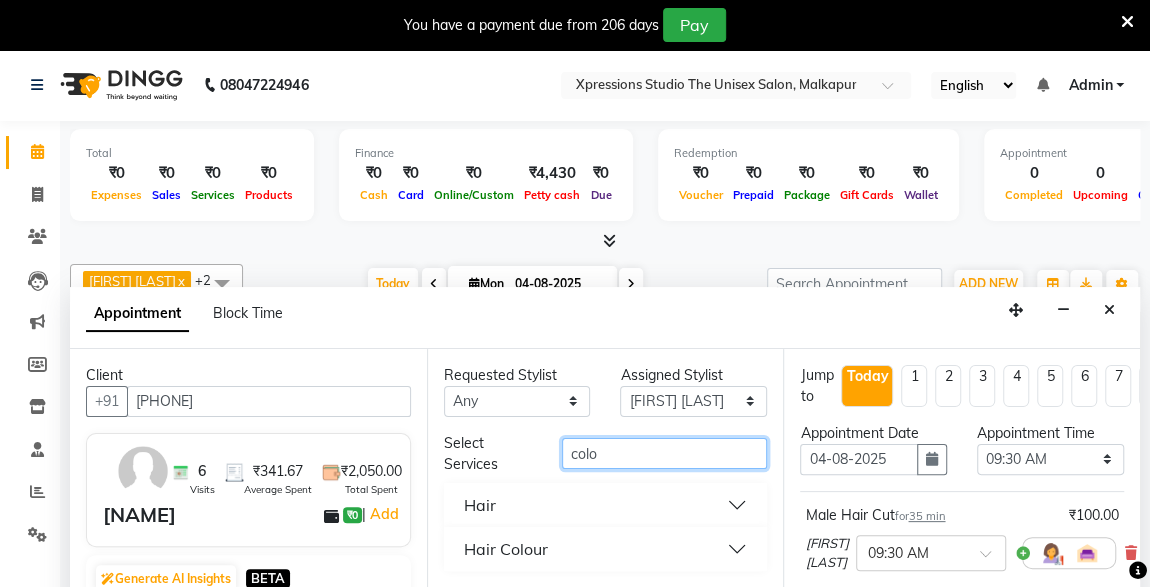 type on "colo" 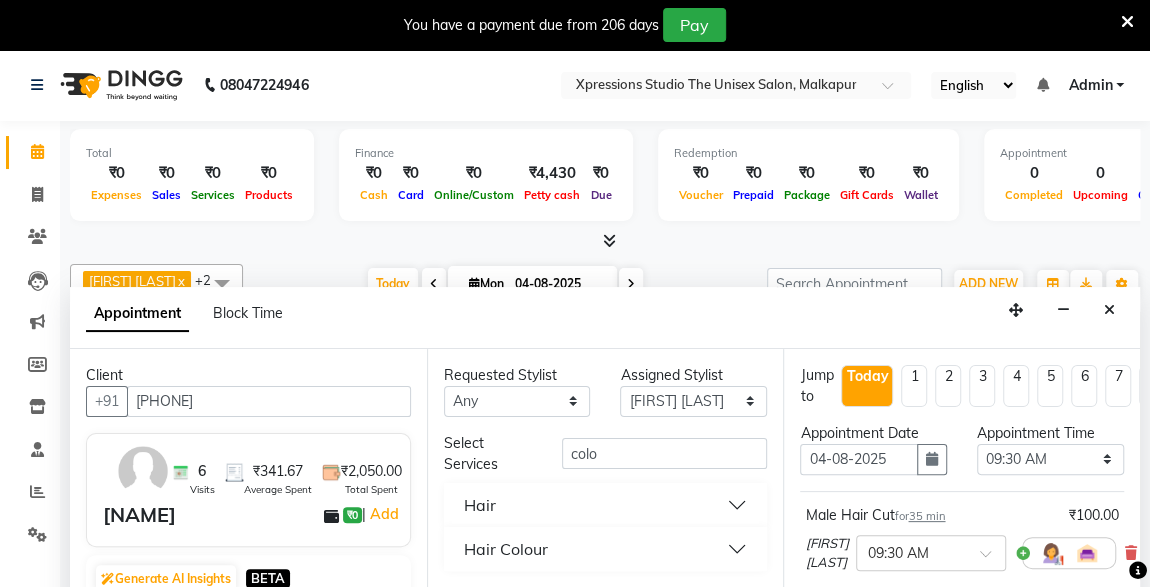 click on "Hair Colour" at bounding box center (606, 549) 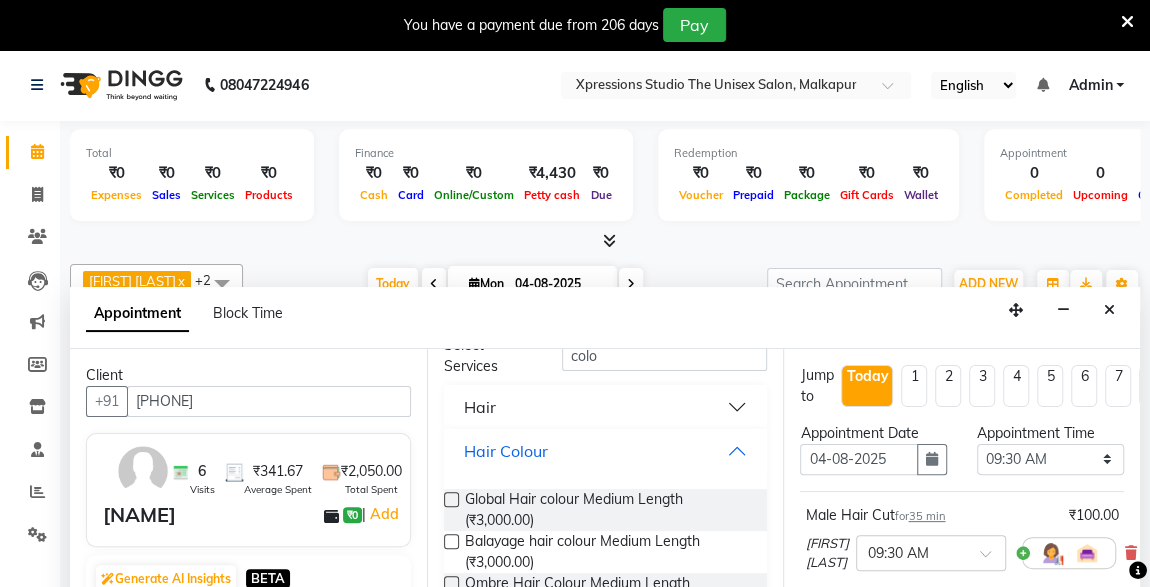 scroll, scrollTop: 104, scrollLeft: 0, axis: vertical 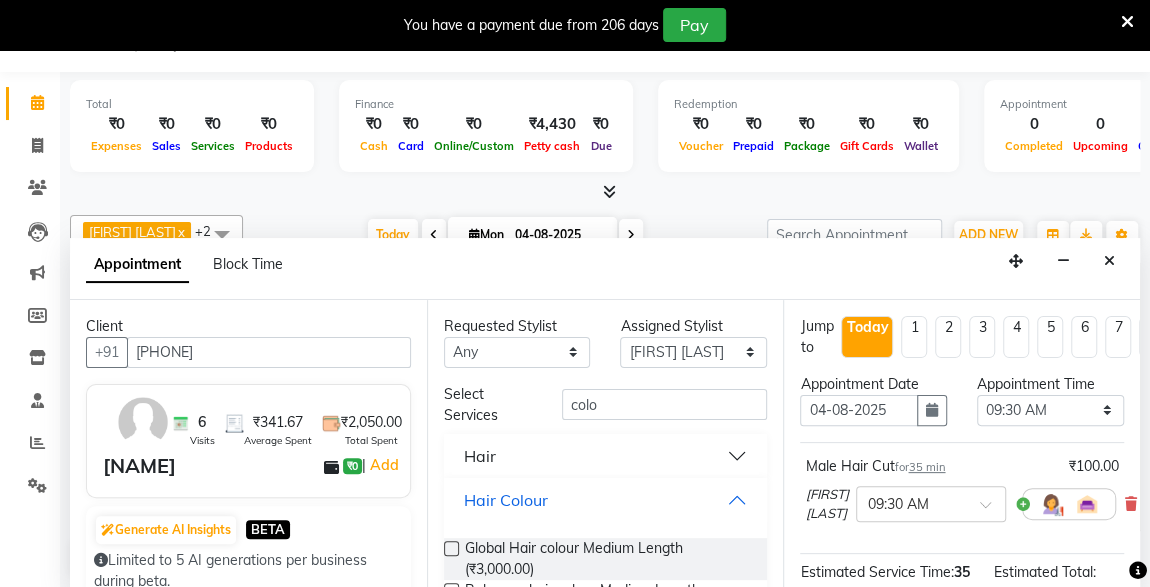 type 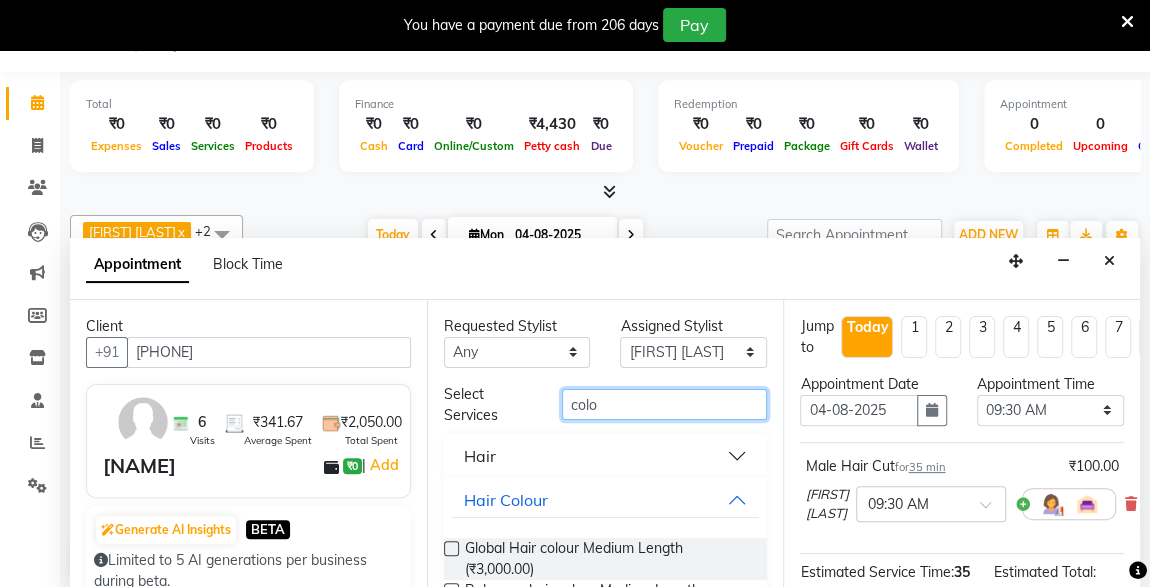 click on "colo" at bounding box center [665, 404] 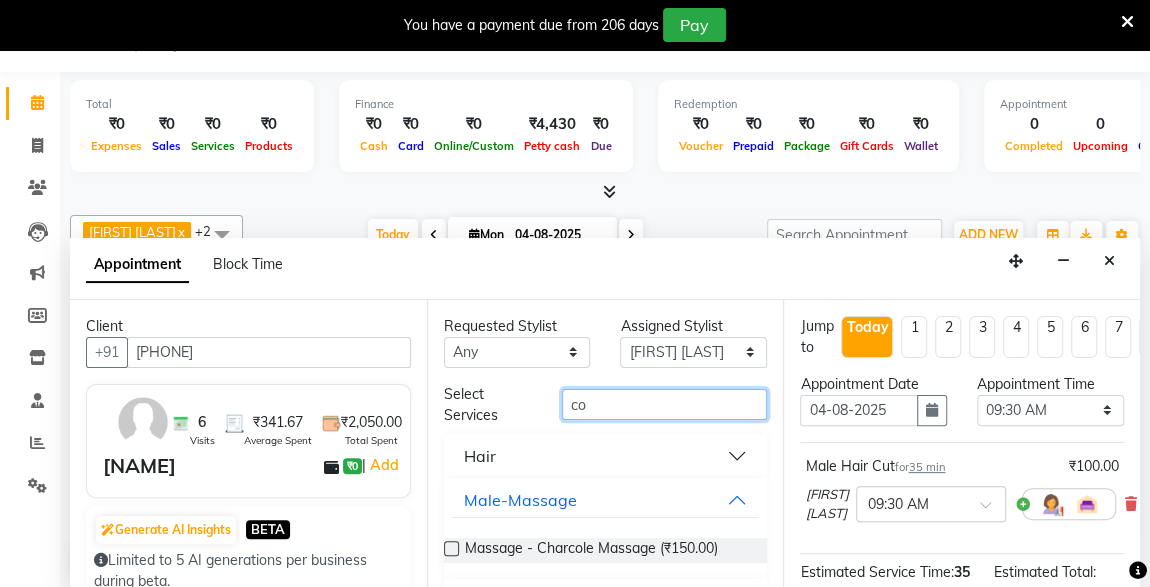 type on "c" 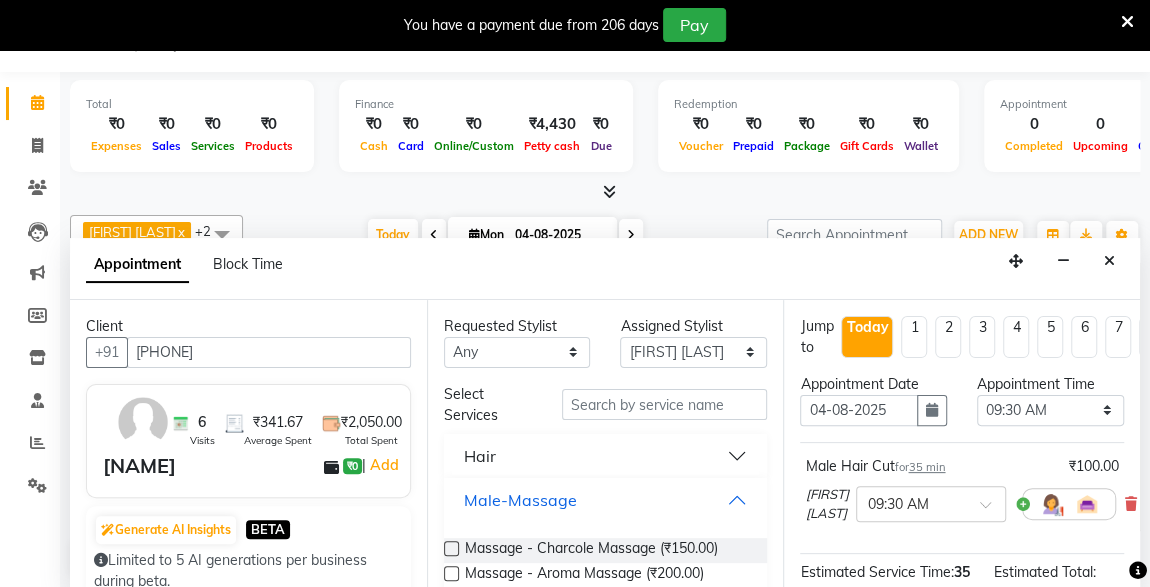 click on "Male-Massage" at bounding box center [606, 500] 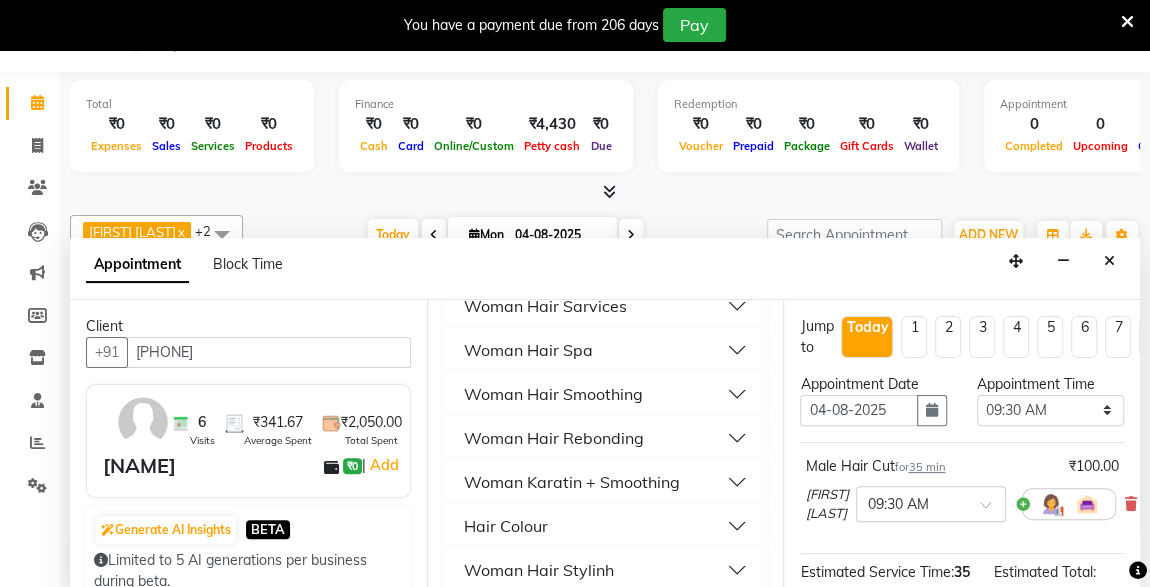 scroll, scrollTop: 563, scrollLeft: 0, axis: vertical 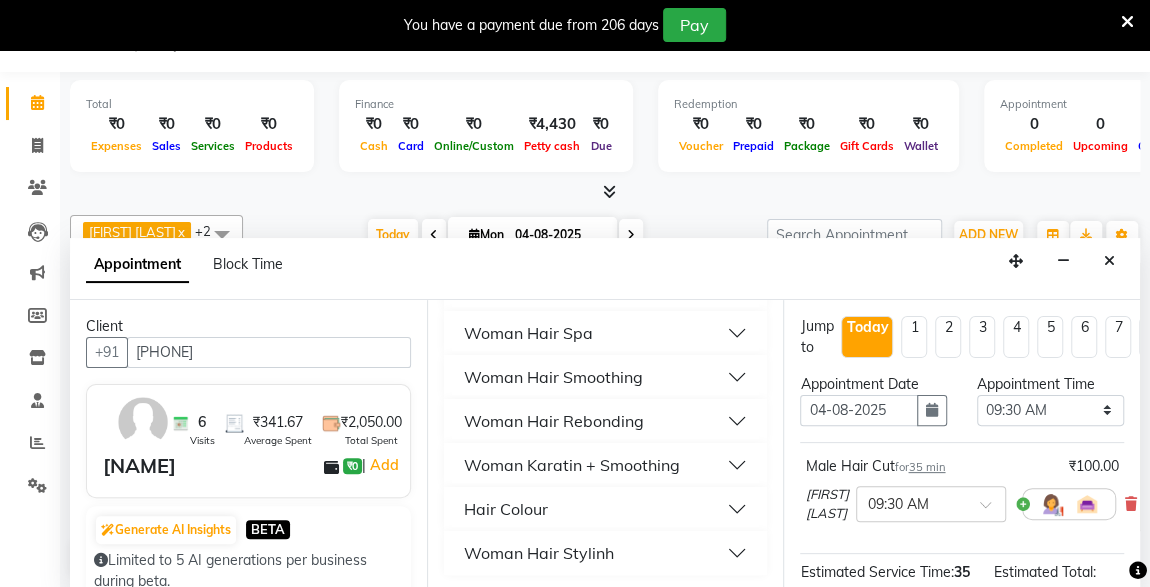 click on "Hair Colour" at bounding box center (606, 509) 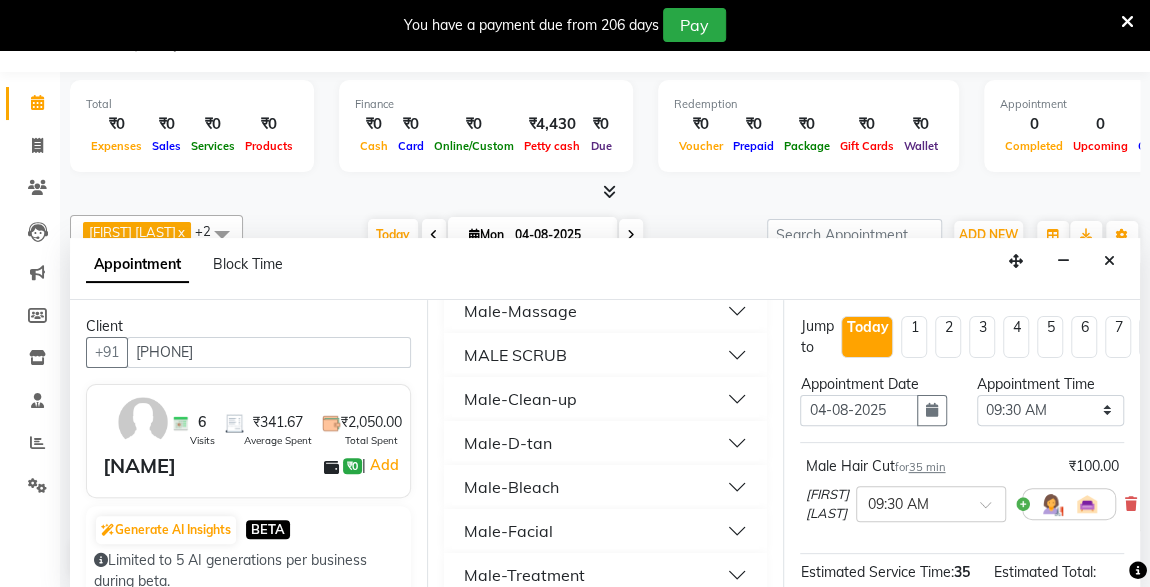 scroll, scrollTop: 0, scrollLeft: 0, axis: both 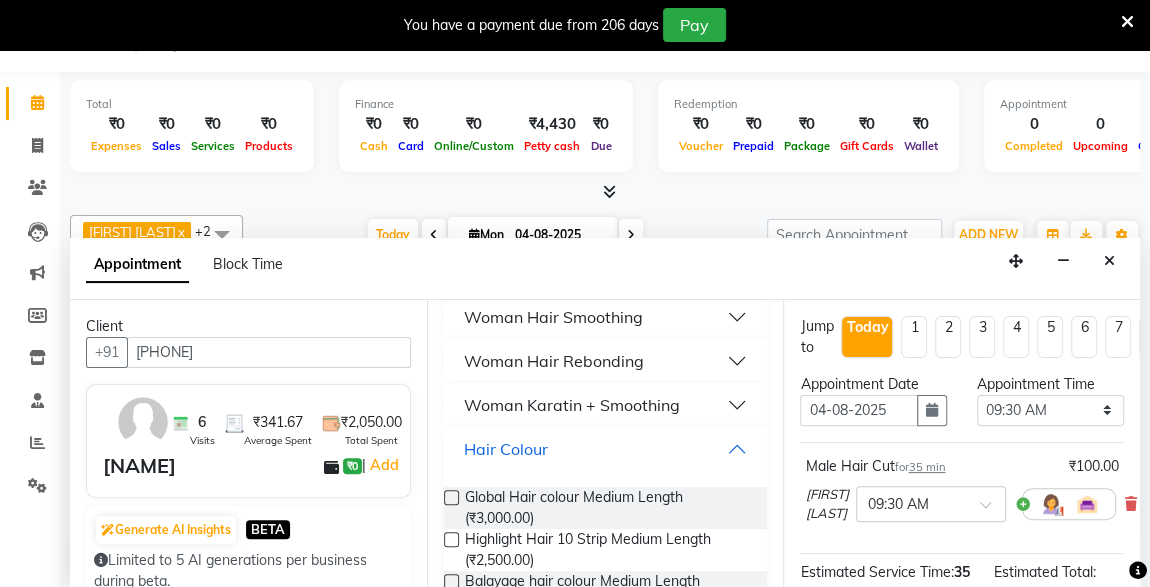 click on "Hair Colour" at bounding box center (606, 449) 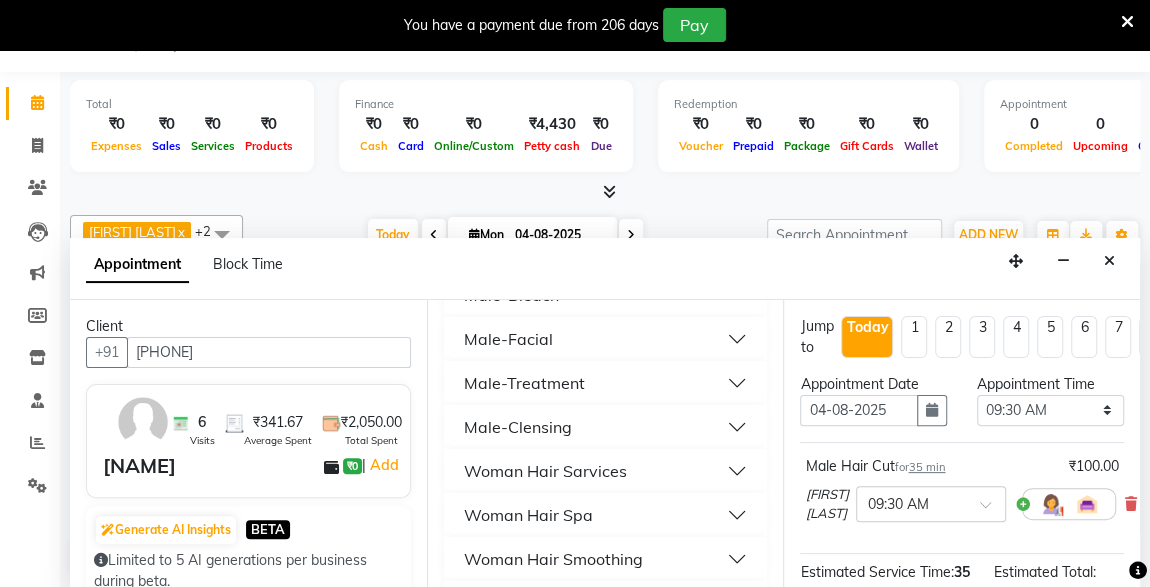 scroll, scrollTop: 563, scrollLeft: 0, axis: vertical 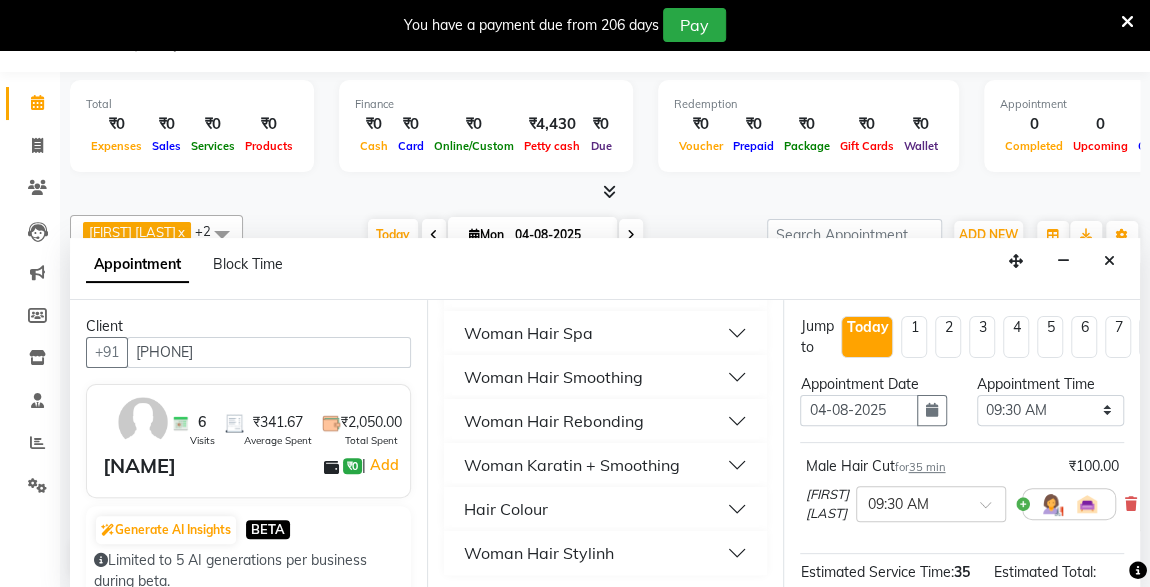 click on "Hair Colour" at bounding box center [606, 509] 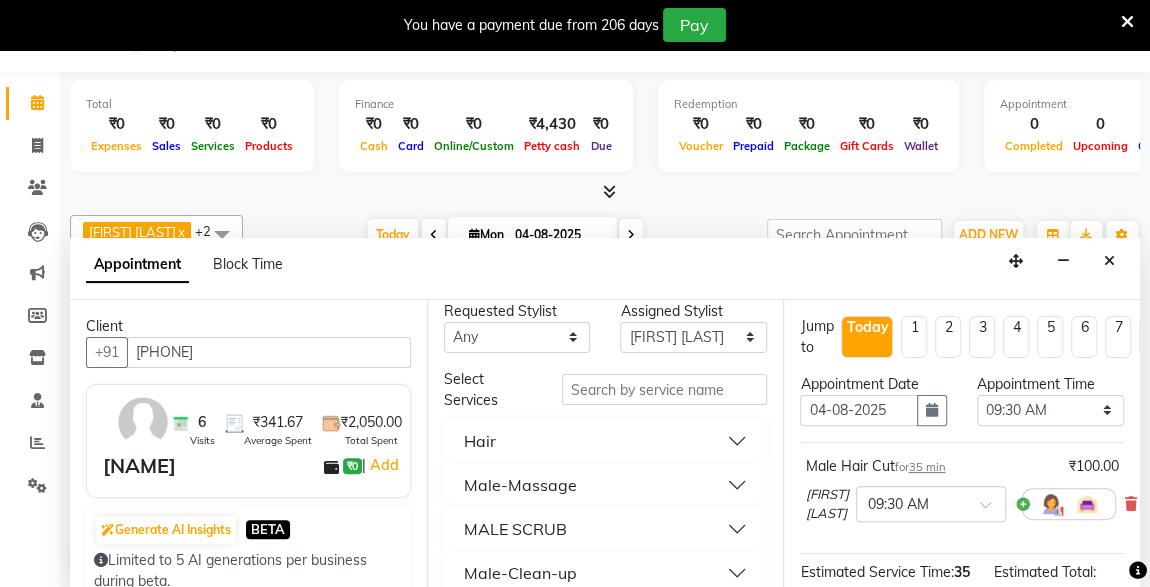 scroll, scrollTop: 0, scrollLeft: 0, axis: both 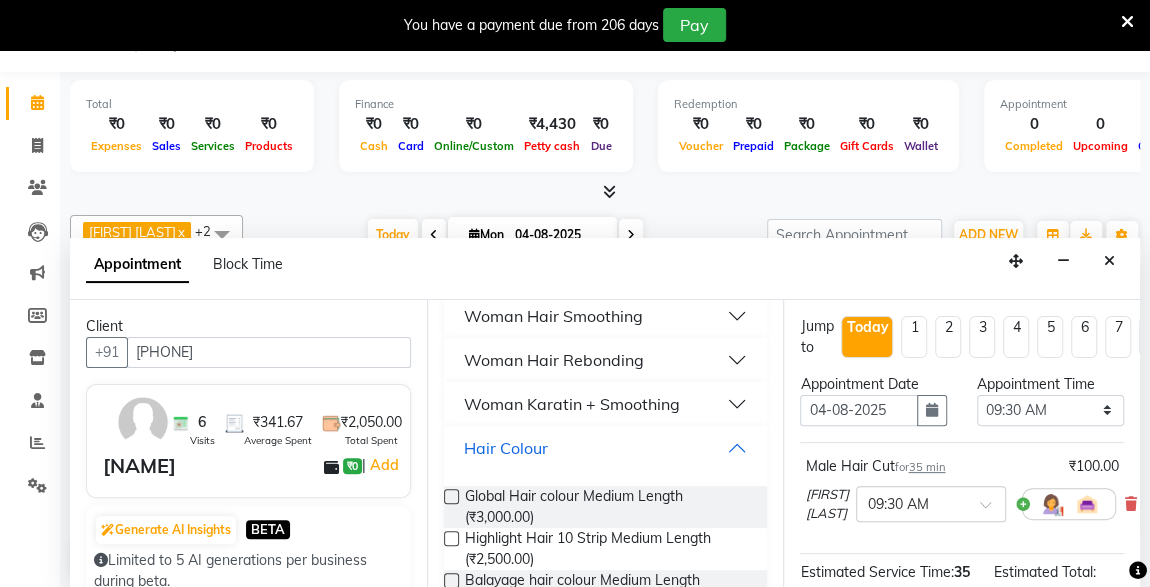 click on "Hair Colour" at bounding box center (606, 448) 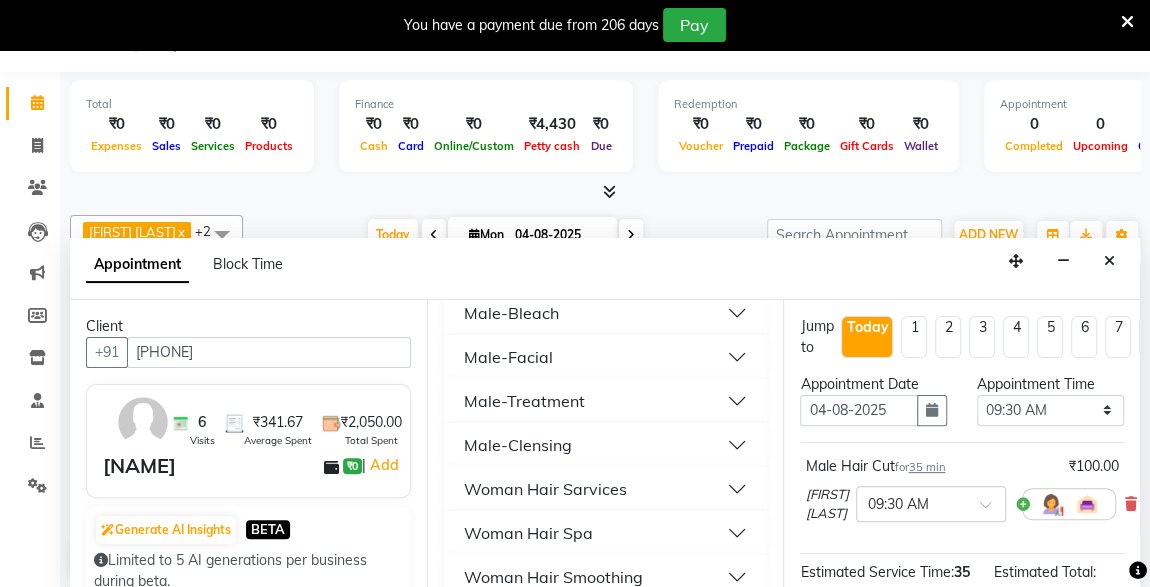 scroll, scrollTop: 0, scrollLeft: 0, axis: both 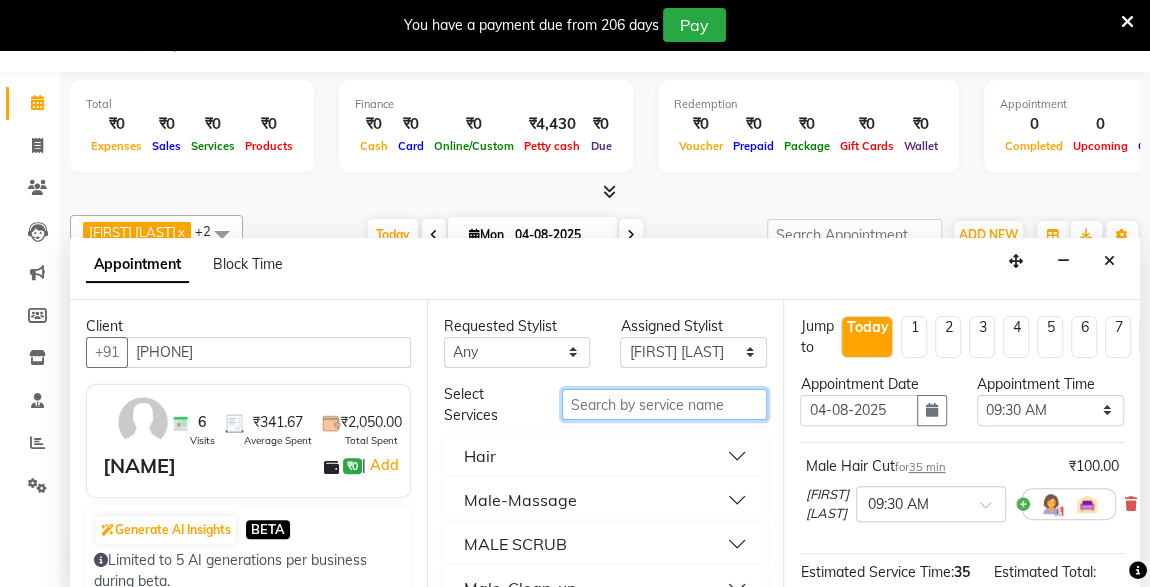 click at bounding box center (665, 404) 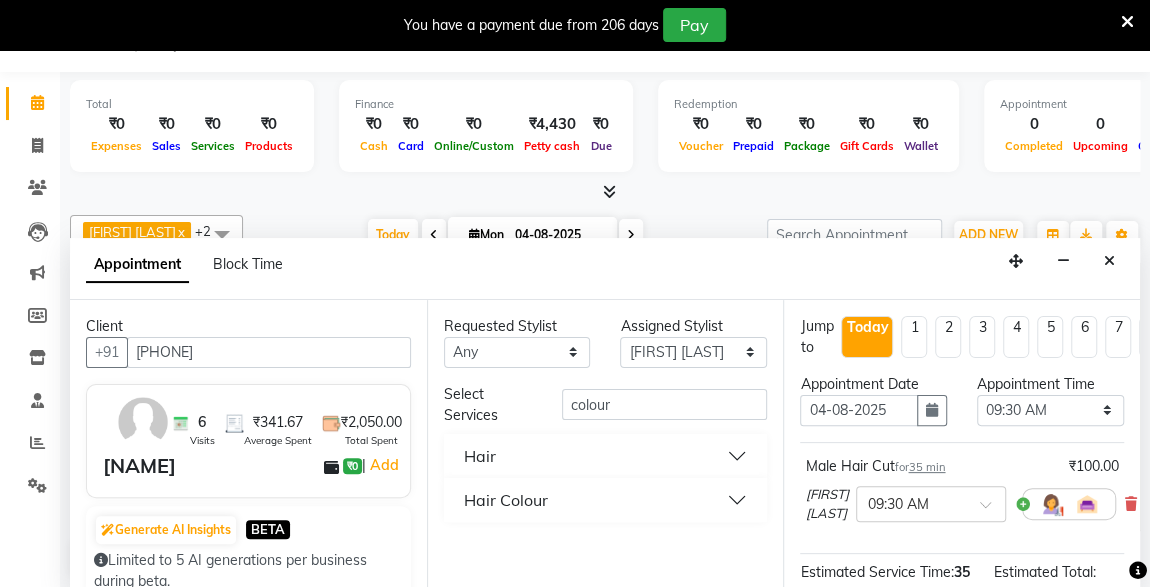 click on "Hair Colour" at bounding box center (606, 500) 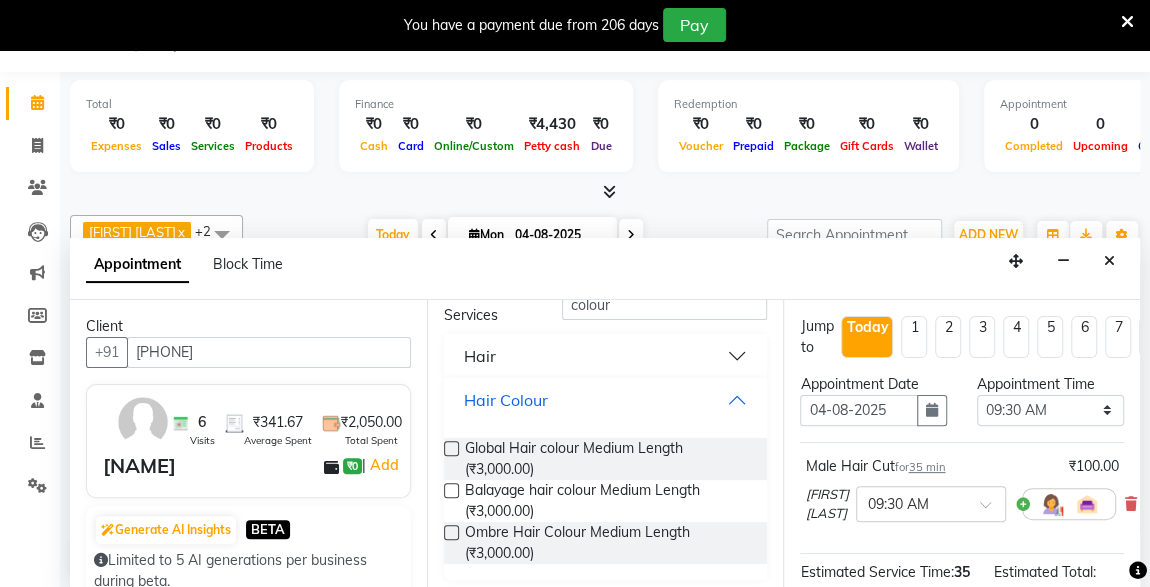 scroll, scrollTop: 0, scrollLeft: 0, axis: both 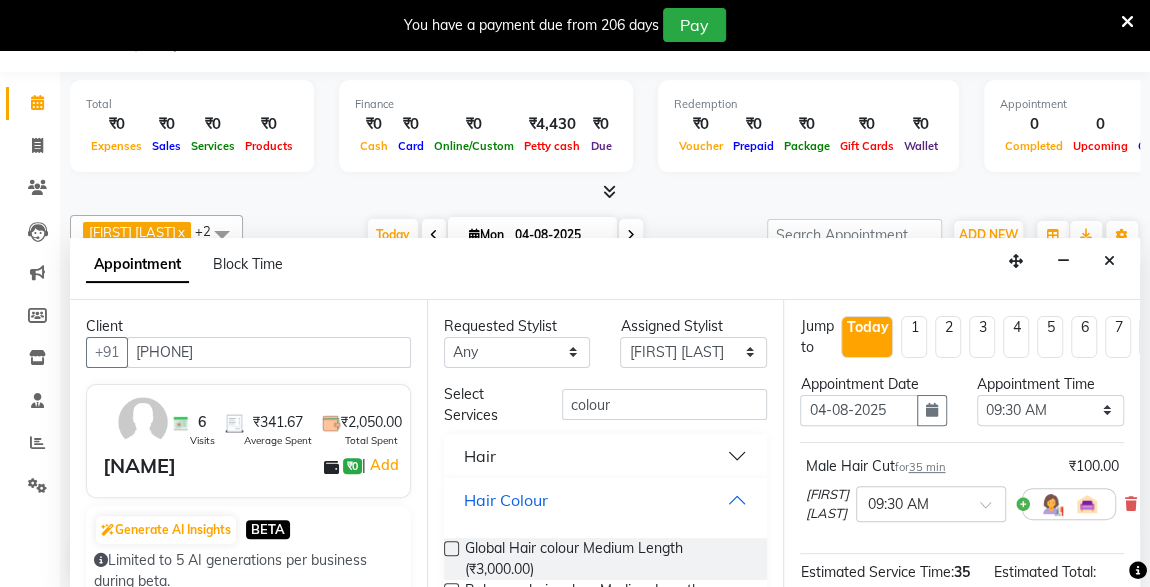click on "Hair Colour" at bounding box center (606, 500) 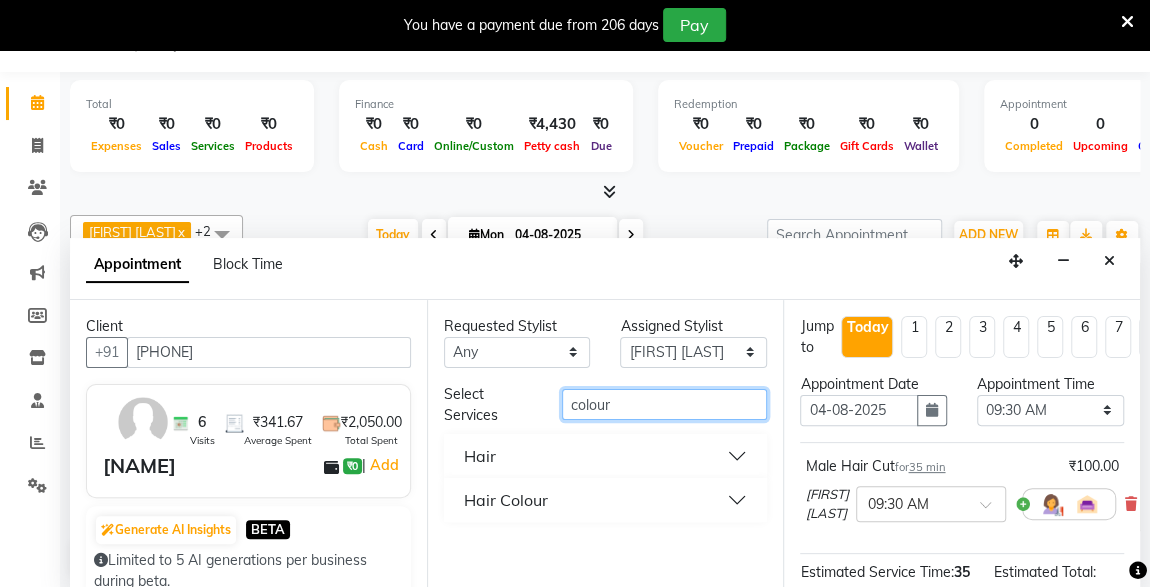 click on "colour" at bounding box center (665, 404) 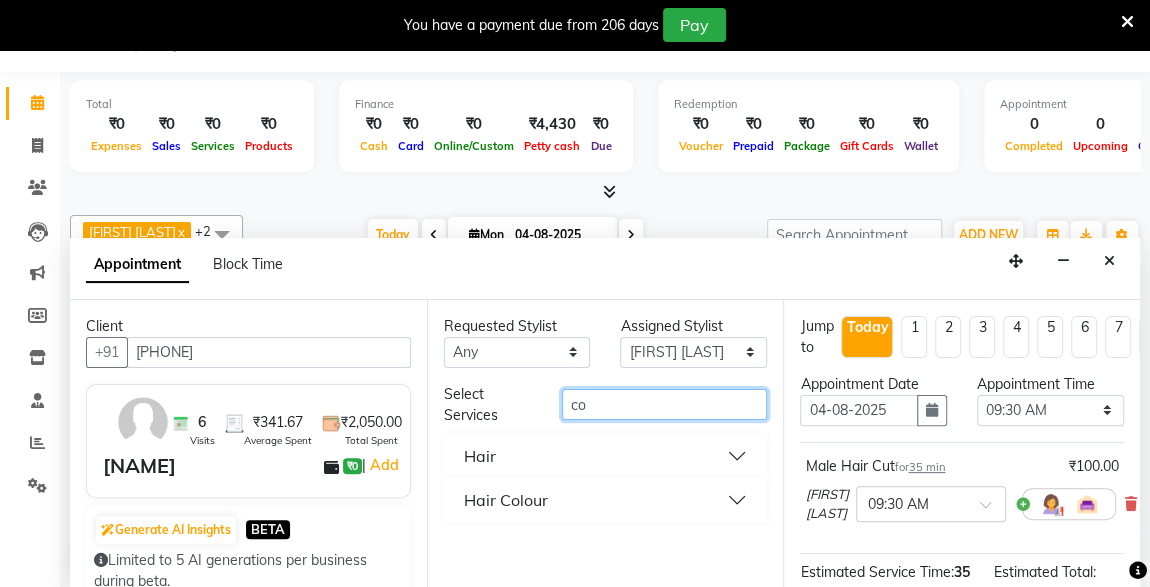 type on "c" 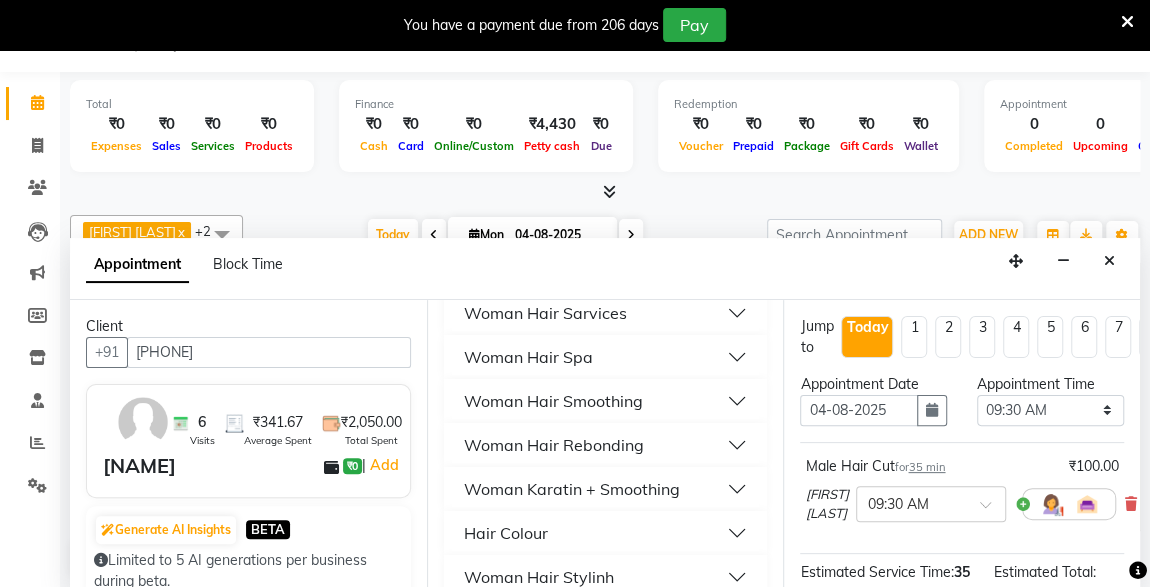 scroll, scrollTop: 563, scrollLeft: 0, axis: vertical 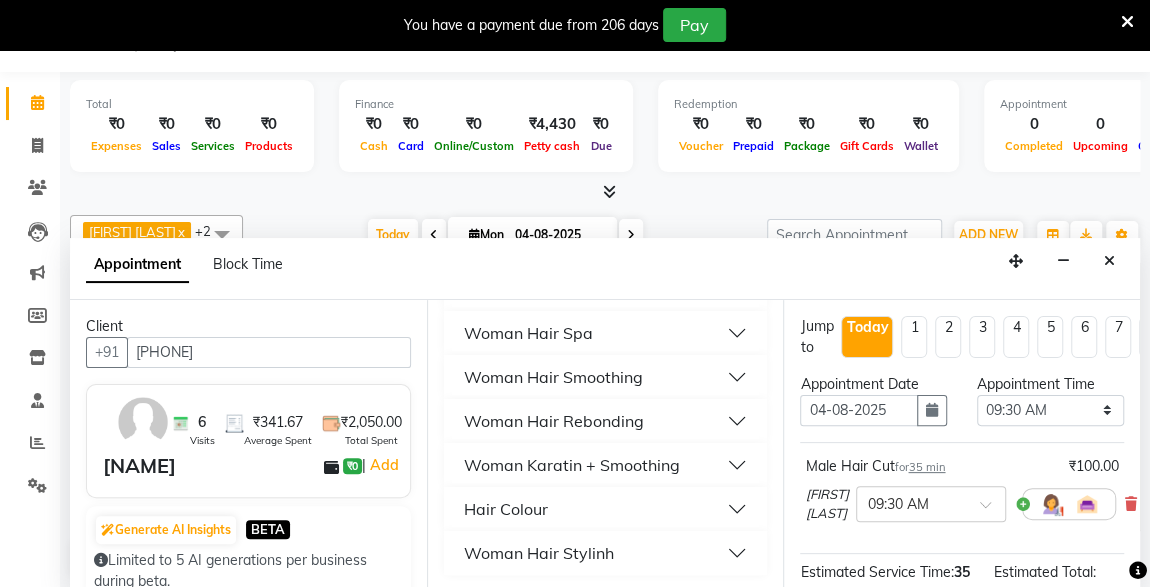 click on "Hair Colour" at bounding box center [606, 509] 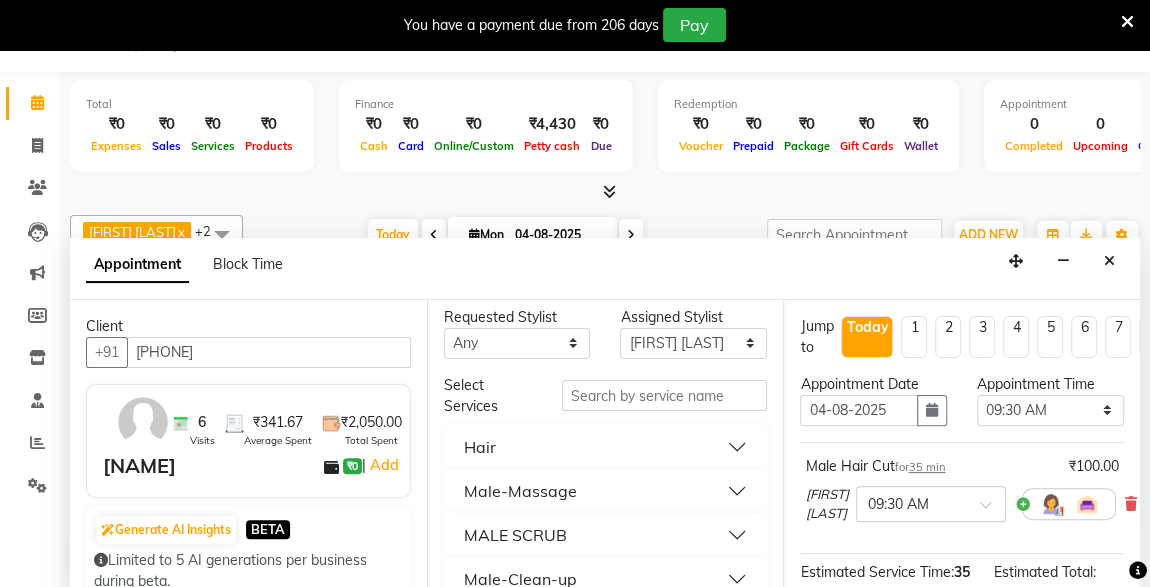 scroll, scrollTop: 0, scrollLeft: 0, axis: both 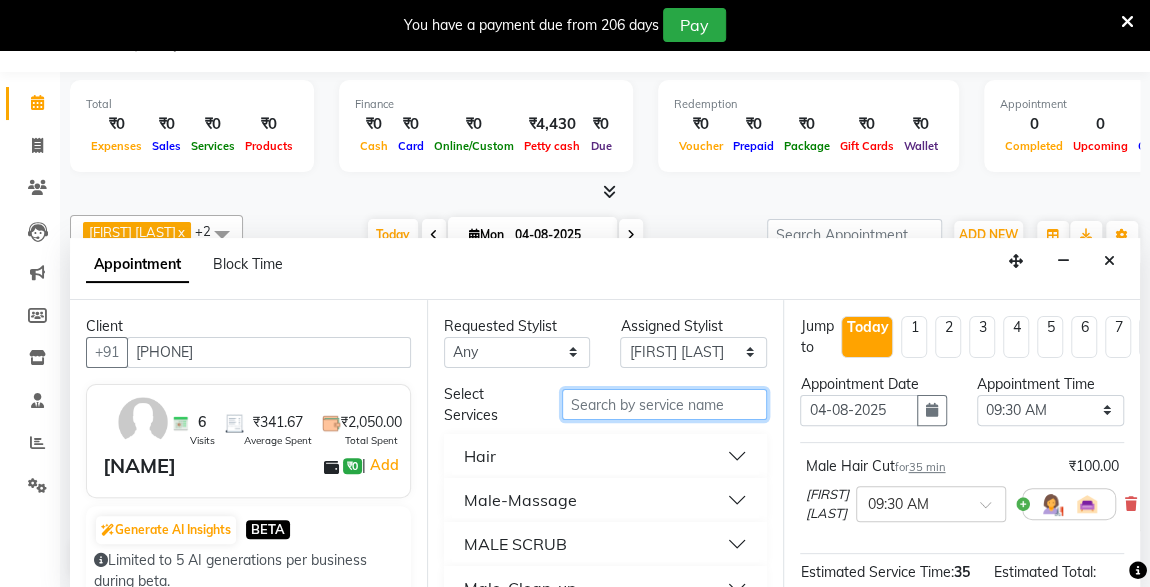 click at bounding box center [665, 404] 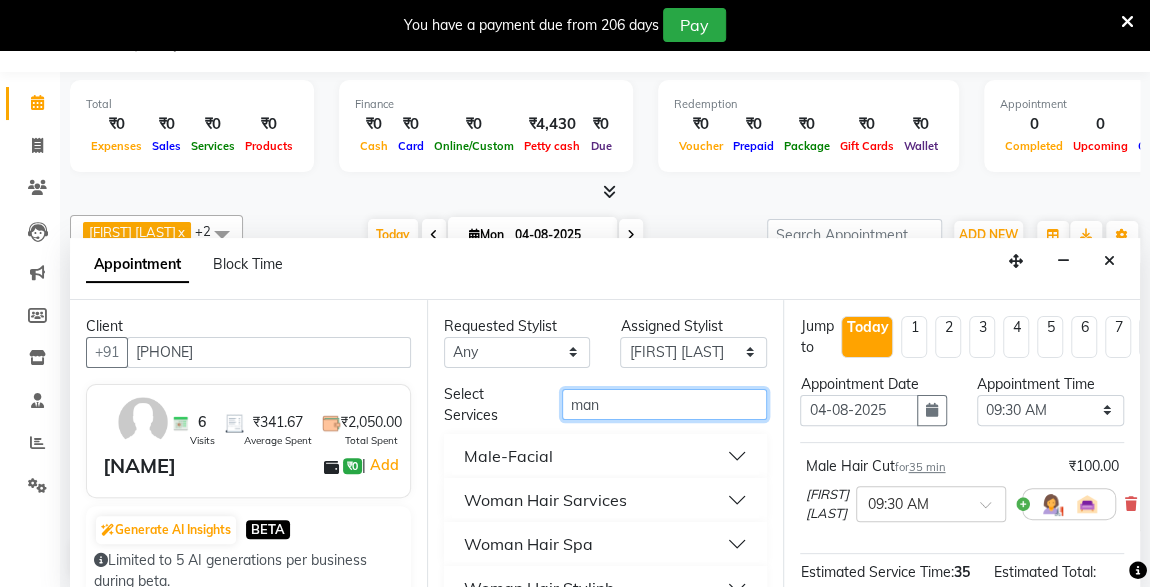 scroll, scrollTop: 35, scrollLeft: 0, axis: vertical 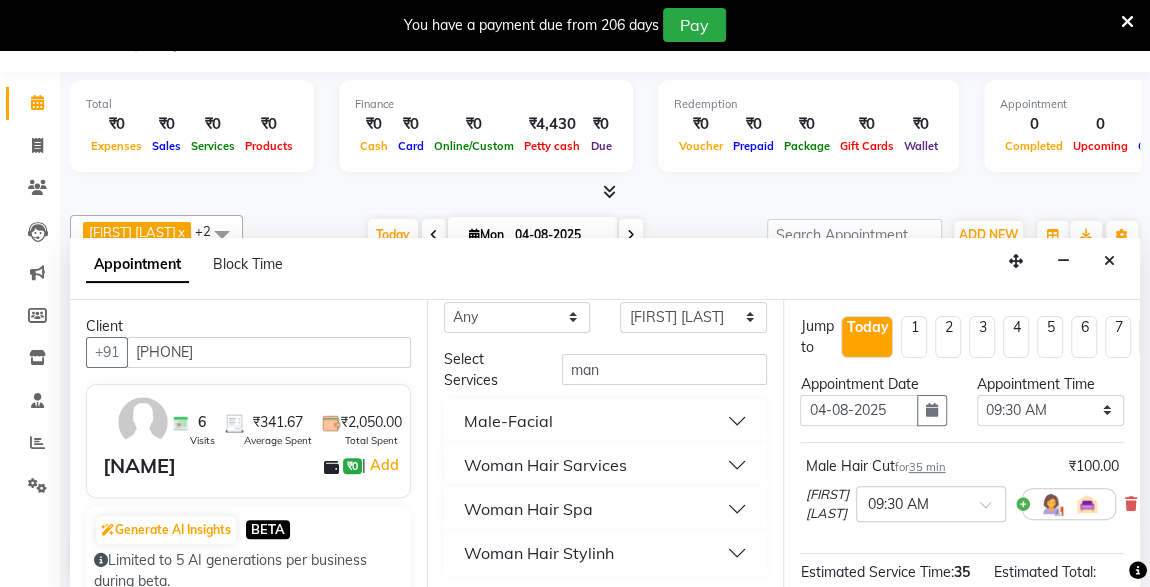 click on "Male-Facial" at bounding box center (606, 421) 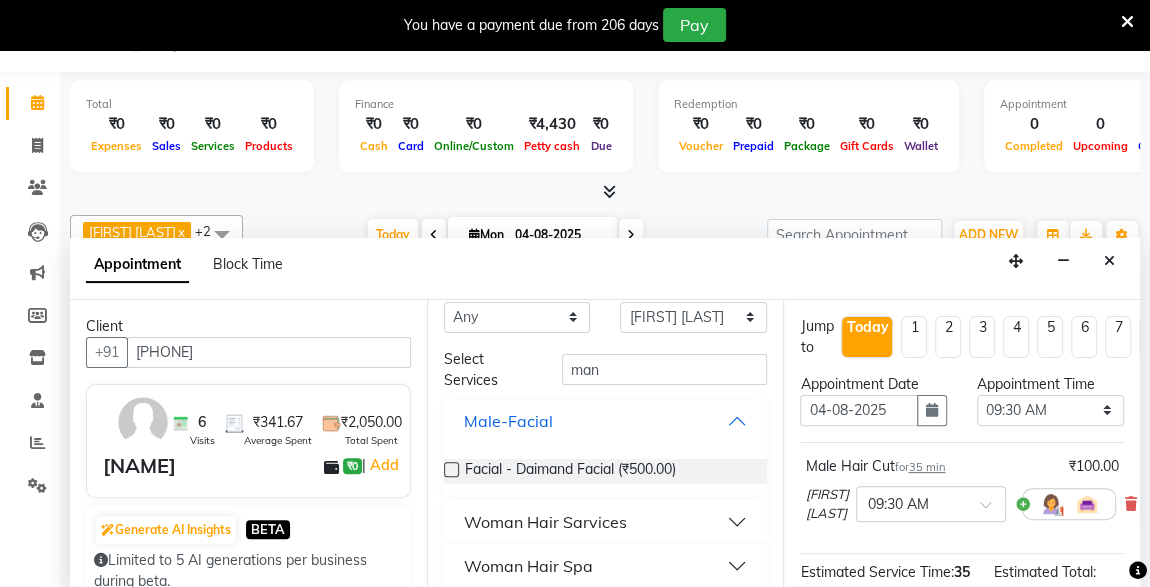 click on "Male-Facial" at bounding box center (606, 421) 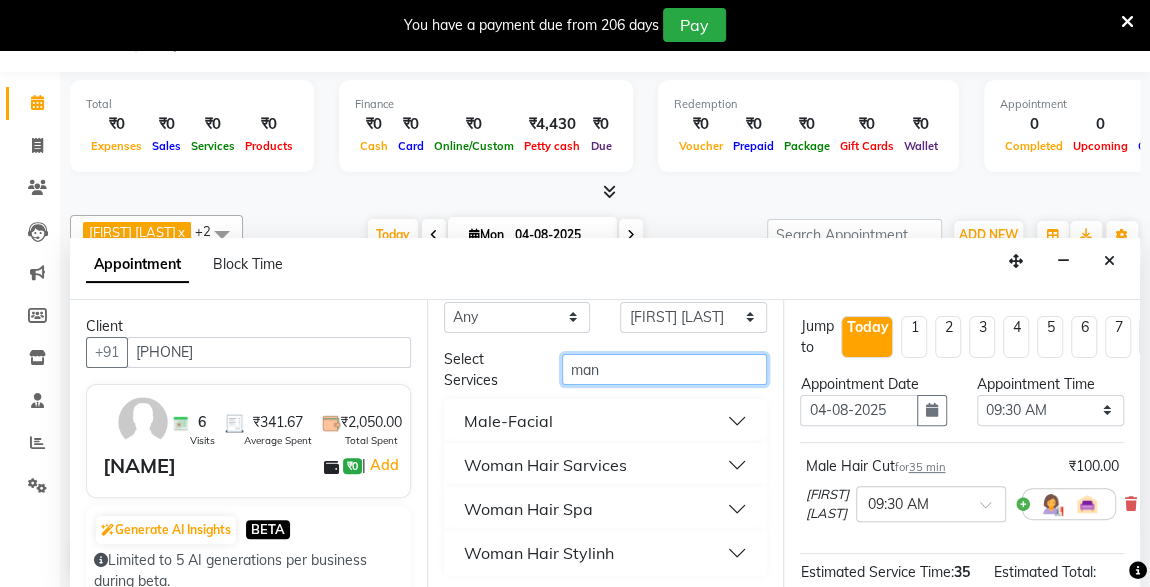 click on "man" at bounding box center [665, 369] 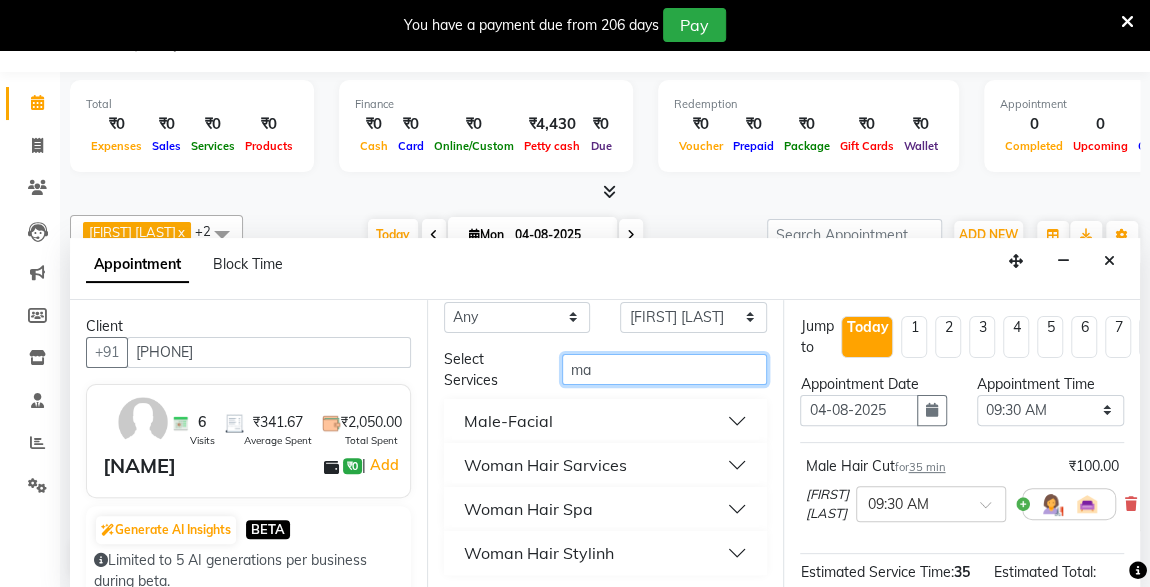 type on "m" 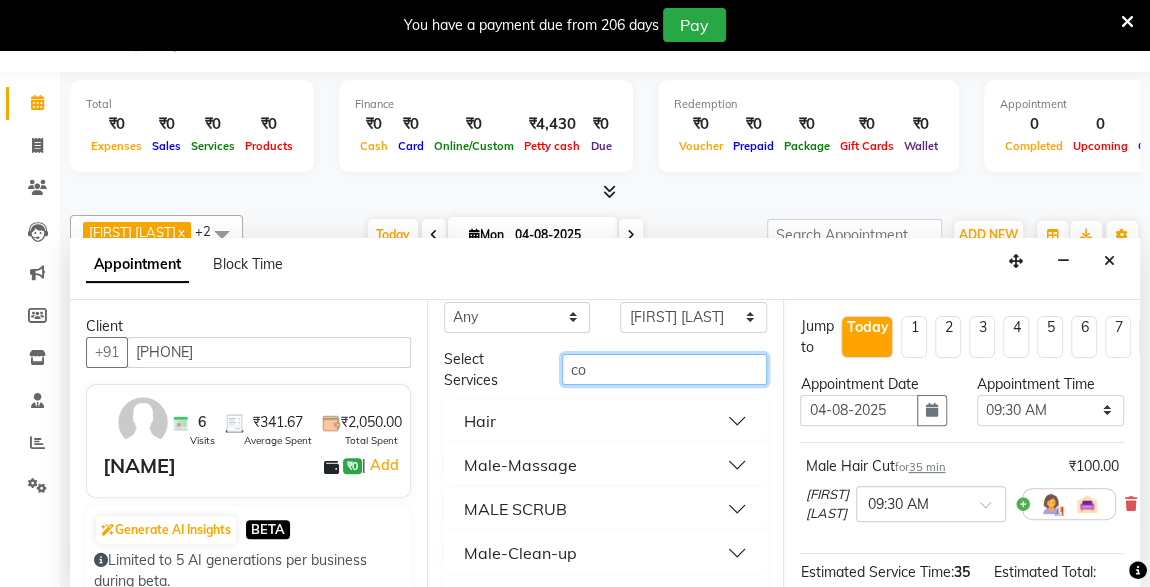 type on "c" 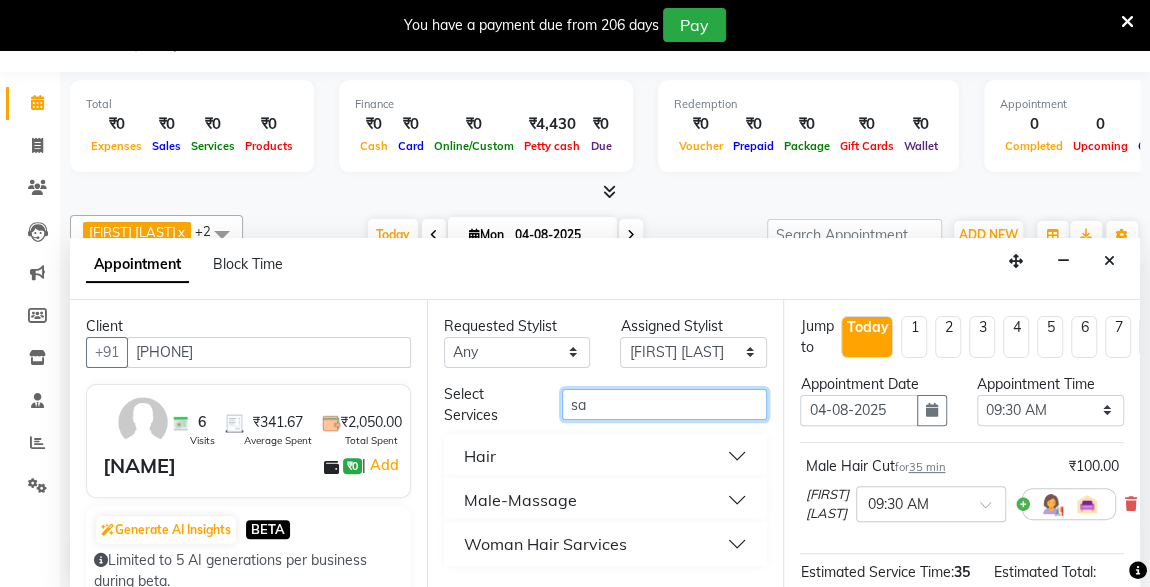 scroll, scrollTop: 0, scrollLeft: 0, axis: both 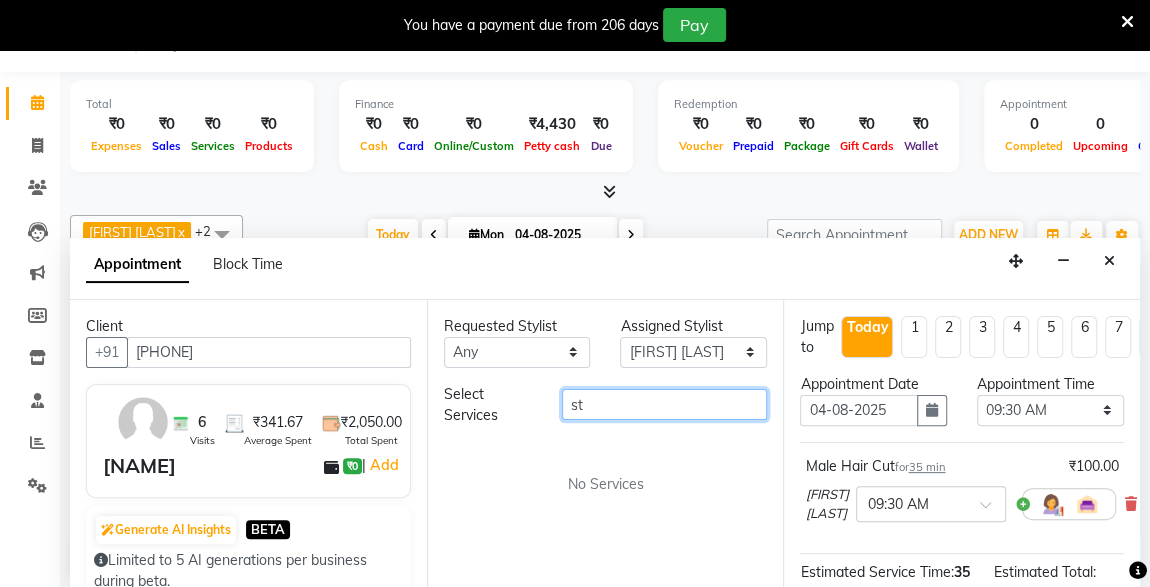 type on "s" 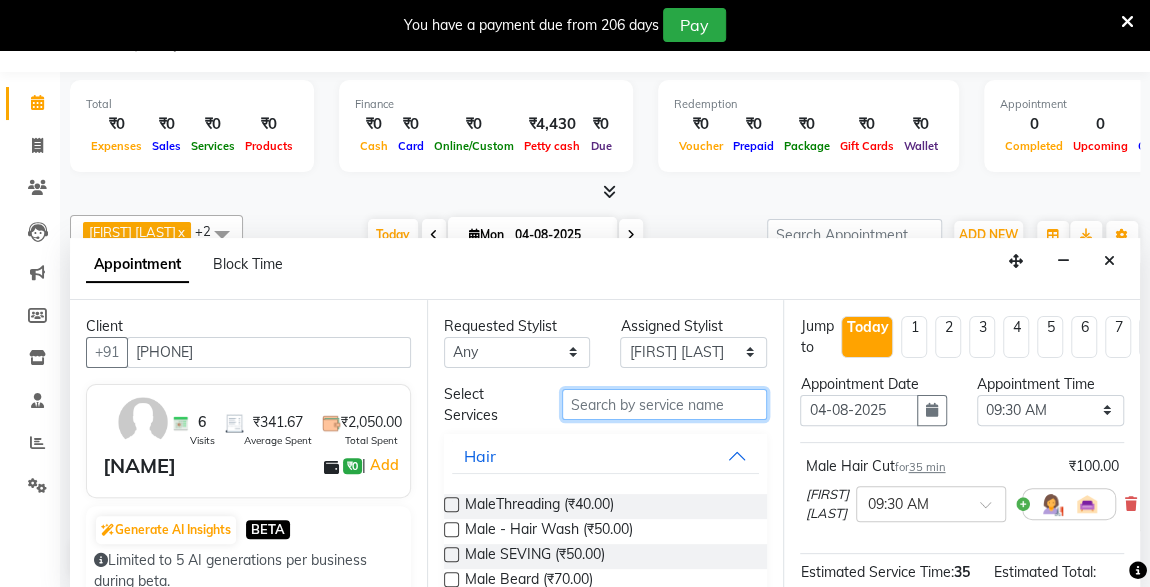 type 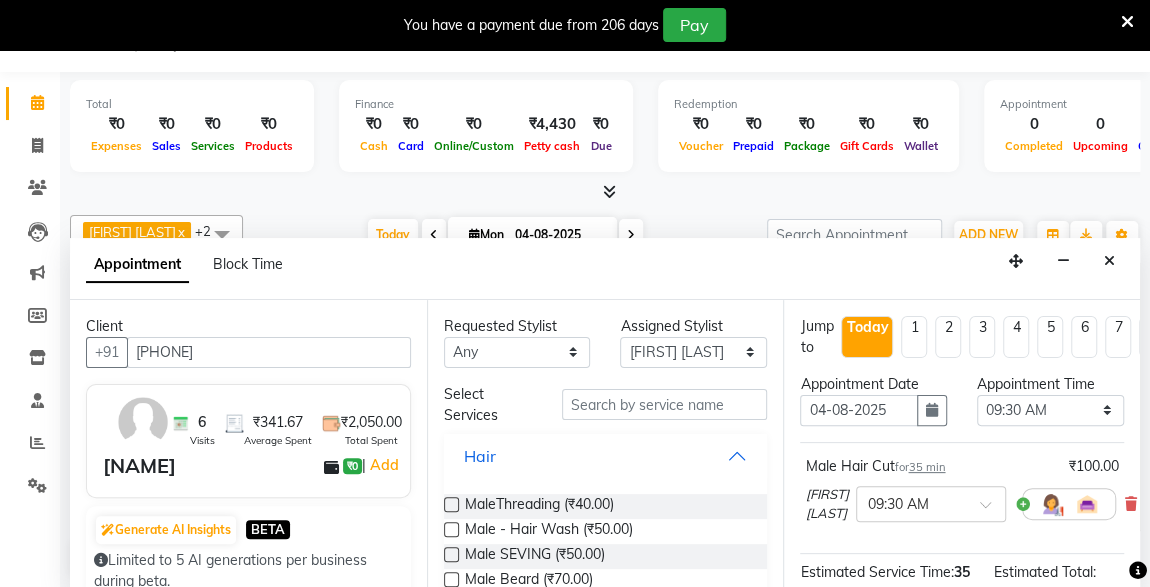 click on "Hair" at bounding box center (606, 456) 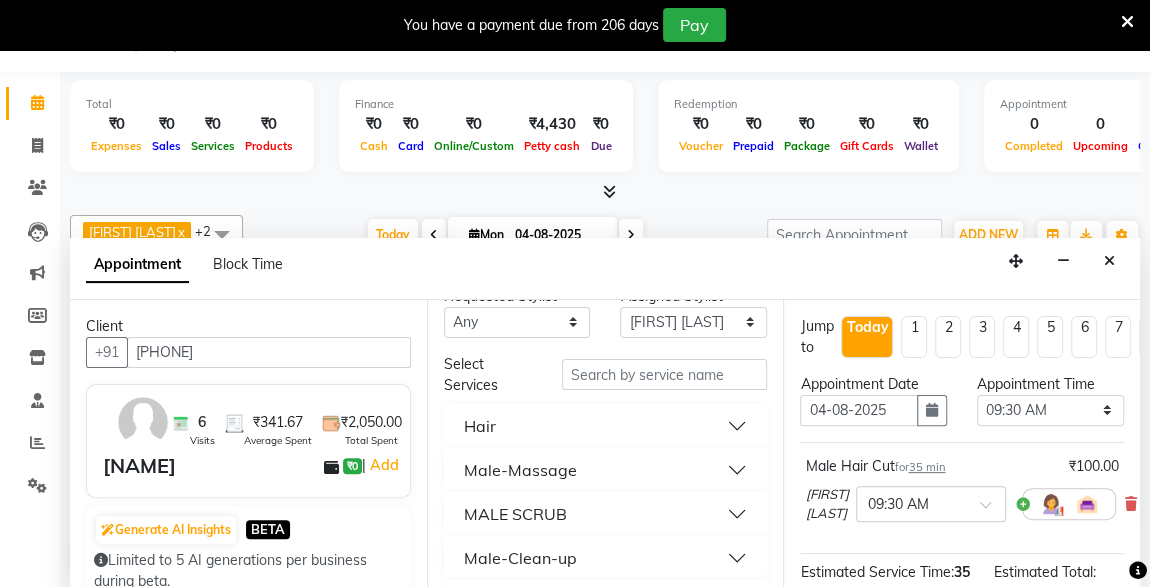 scroll, scrollTop: 44, scrollLeft: 0, axis: vertical 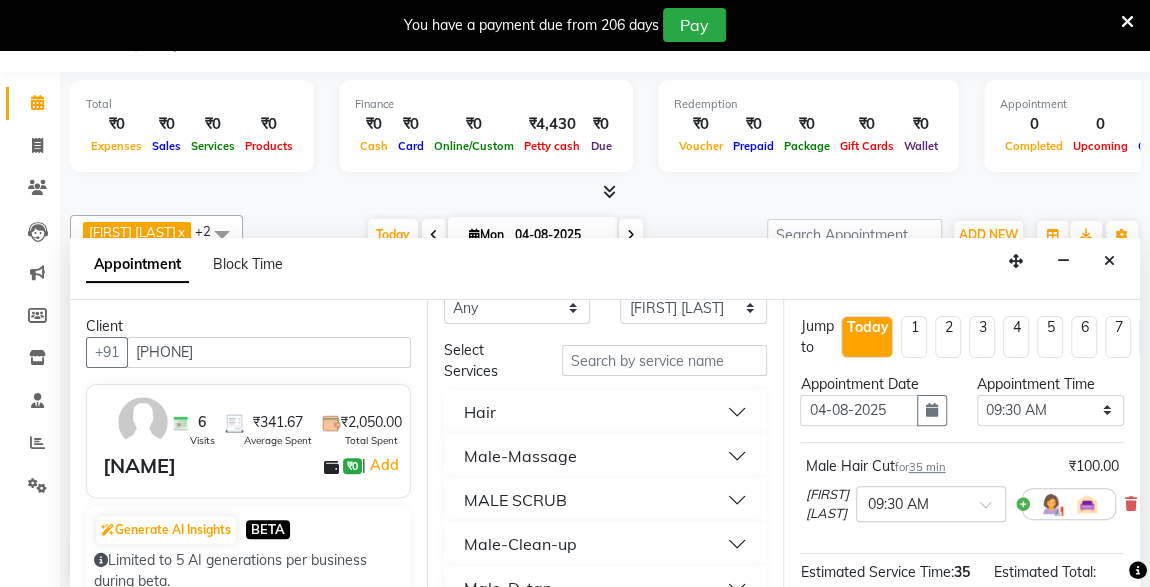 click on "Hair" at bounding box center (606, 412) 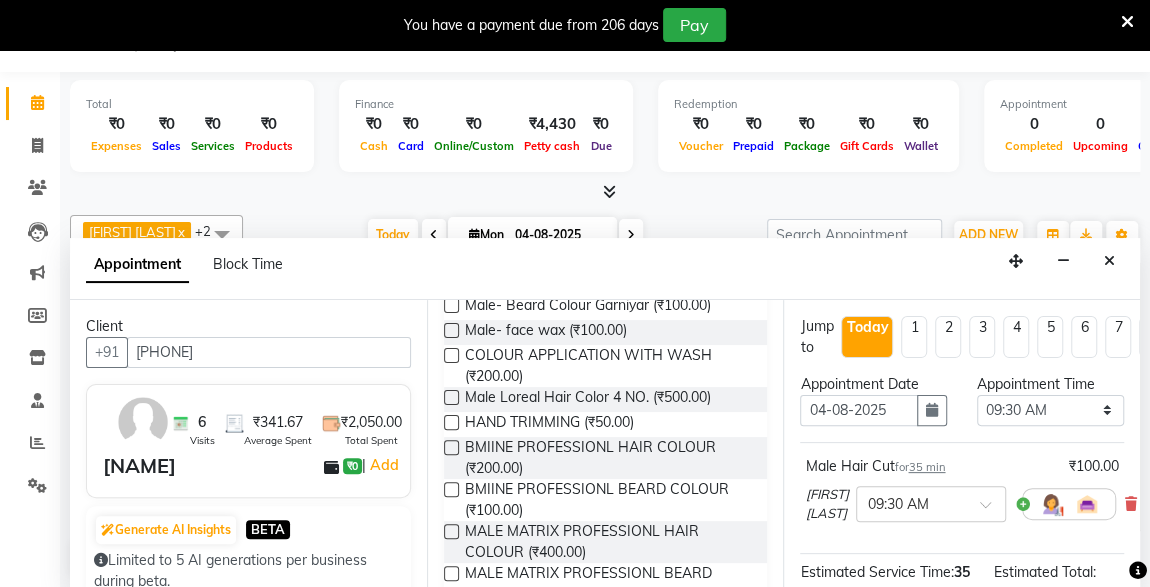 scroll, scrollTop: 677, scrollLeft: 0, axis: vertical 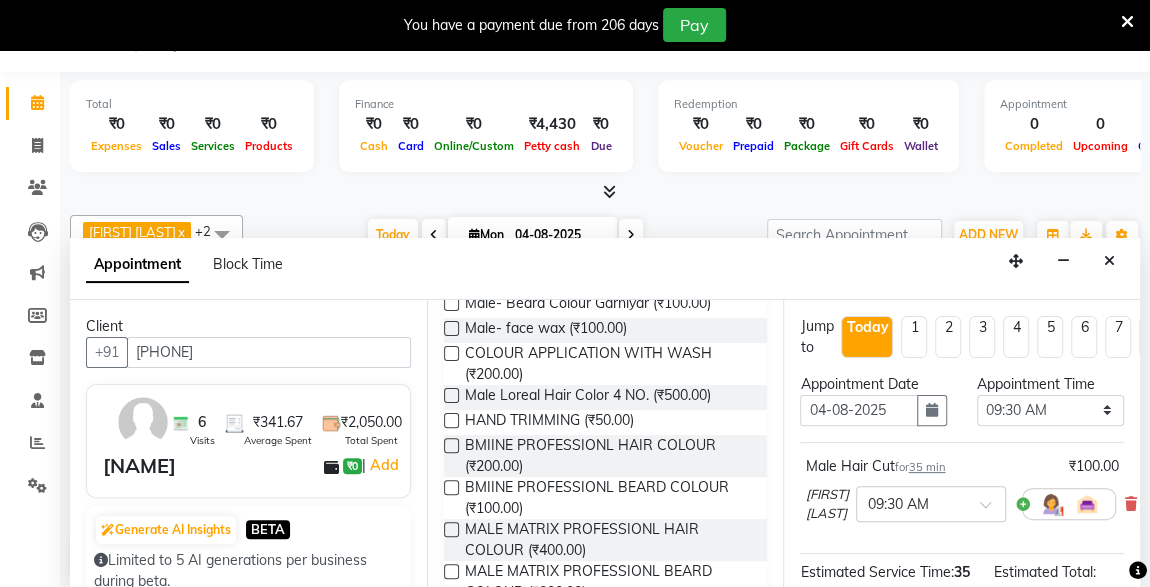 click at bounding box center [451, 445] 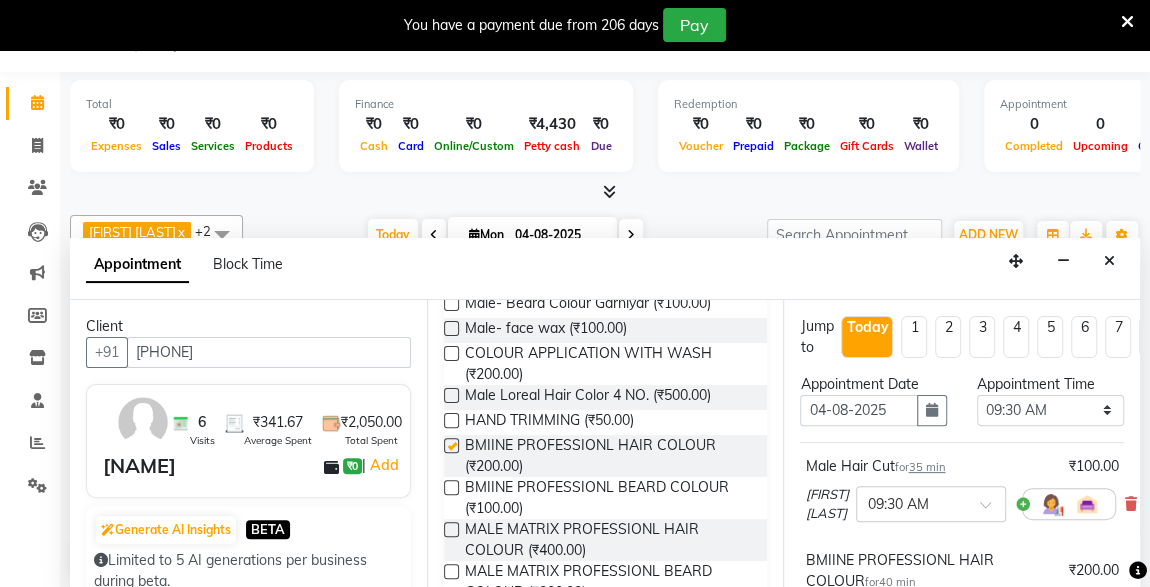 checkbox on "false" 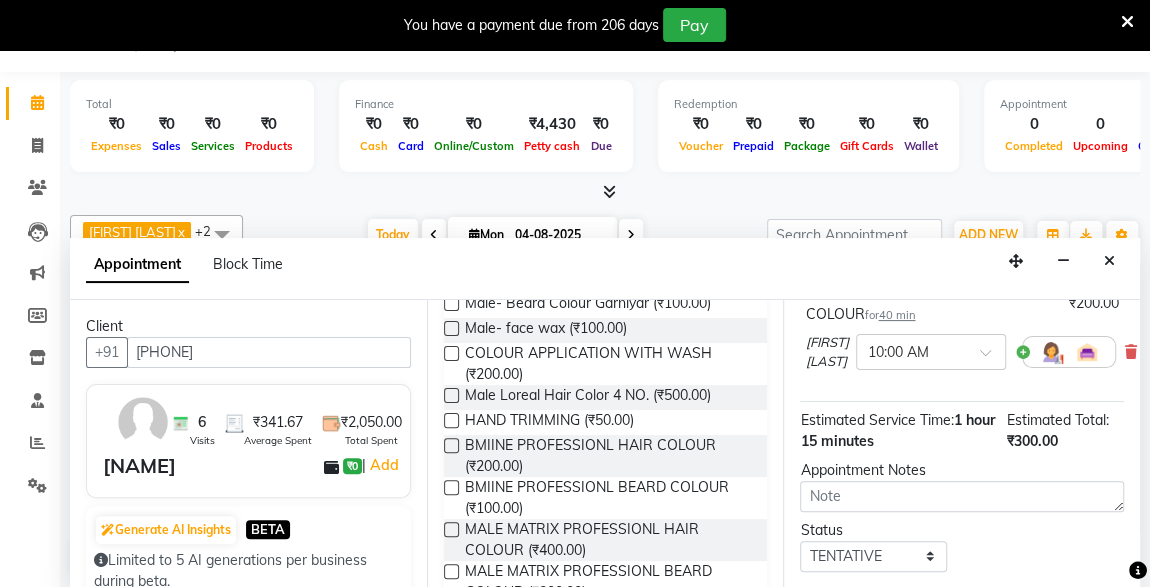 scroll, scrollTop: 404, scrollLeft: 0, axis: vertical 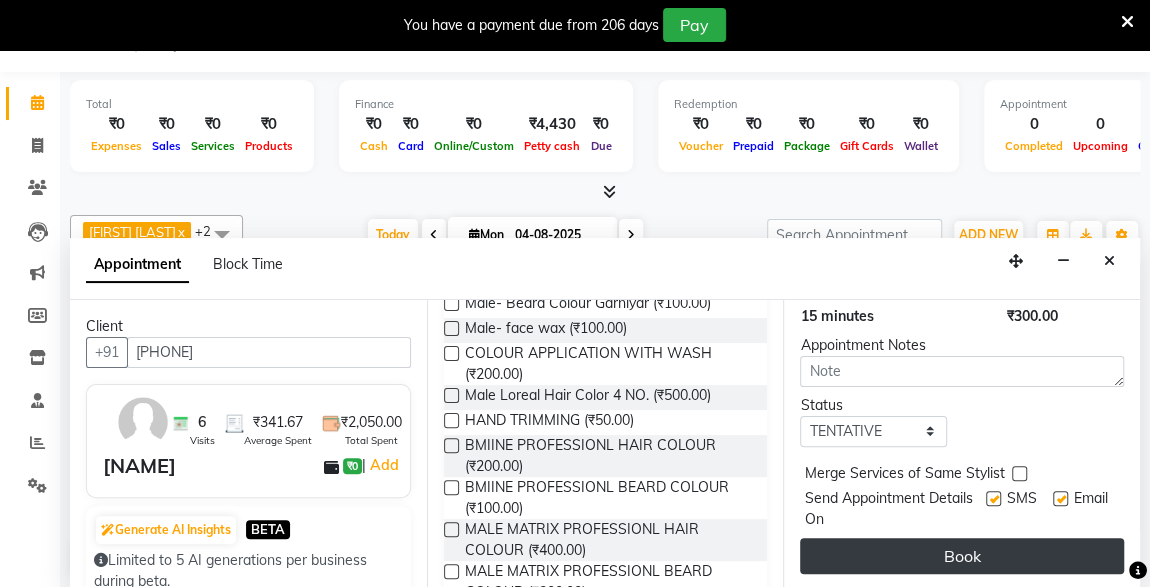click on "Book" at bounding box center [962, 556] 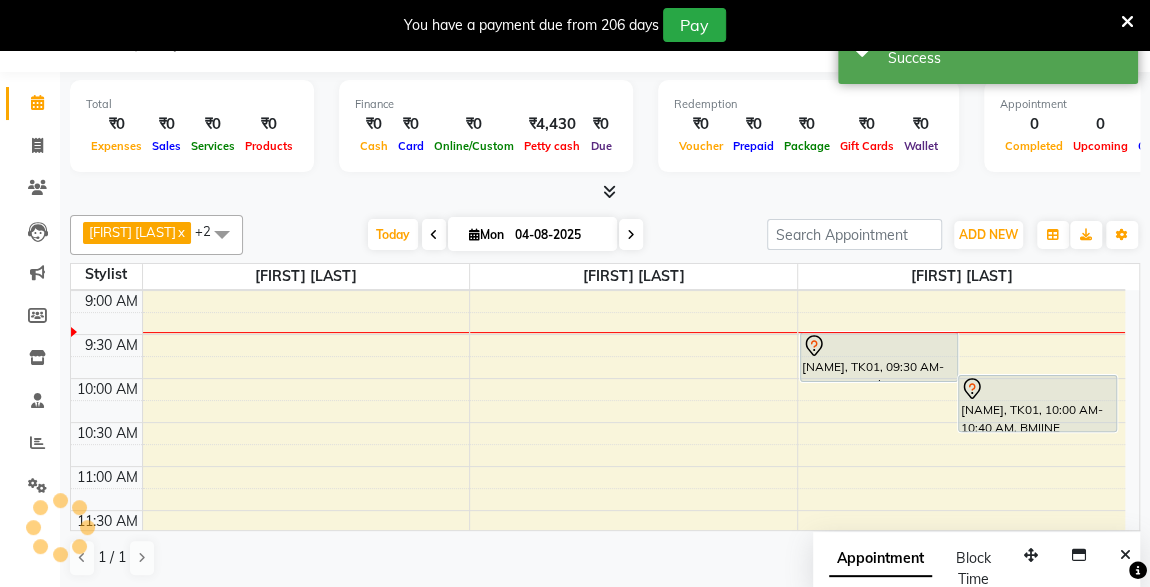 scroll, scrollTop: 0, scrollLeft: 0, axis: both 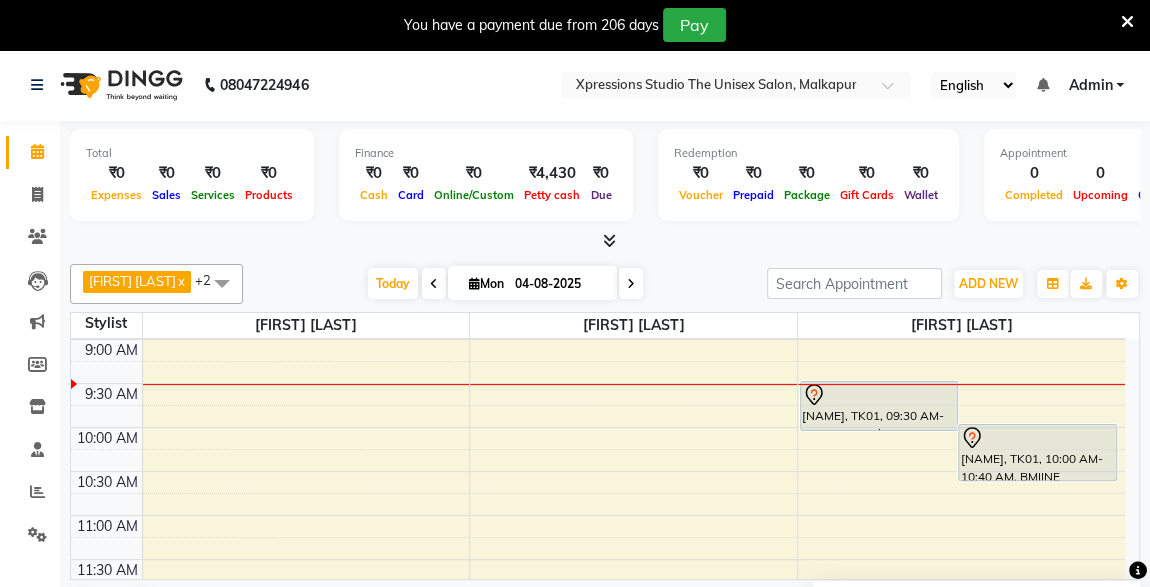 click at bounding box center (879, 395) 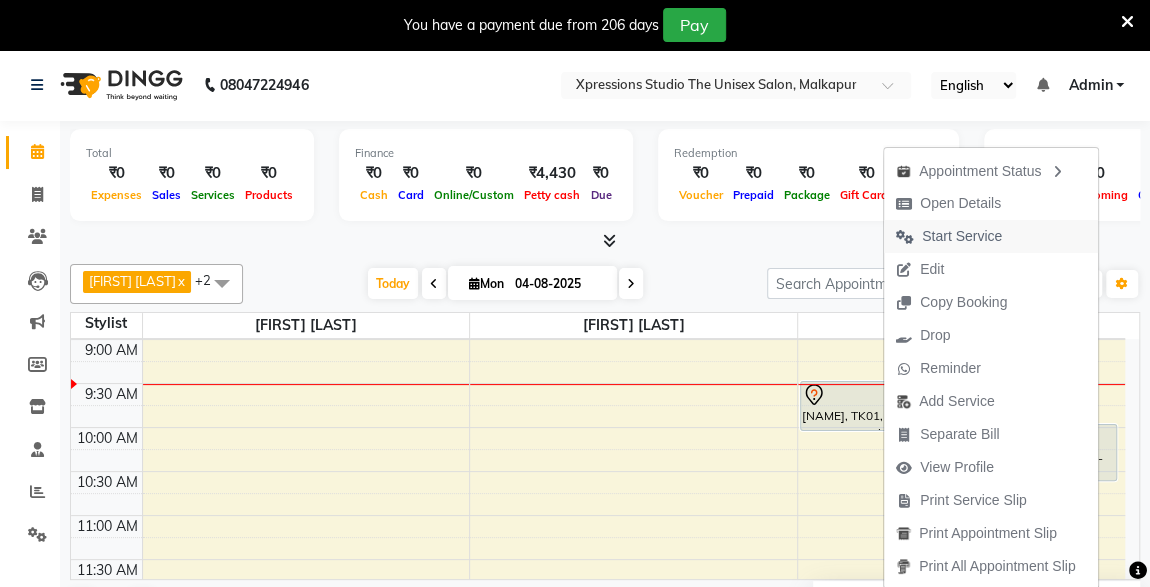 click on "Start Service" at bounding box center (962, 236) 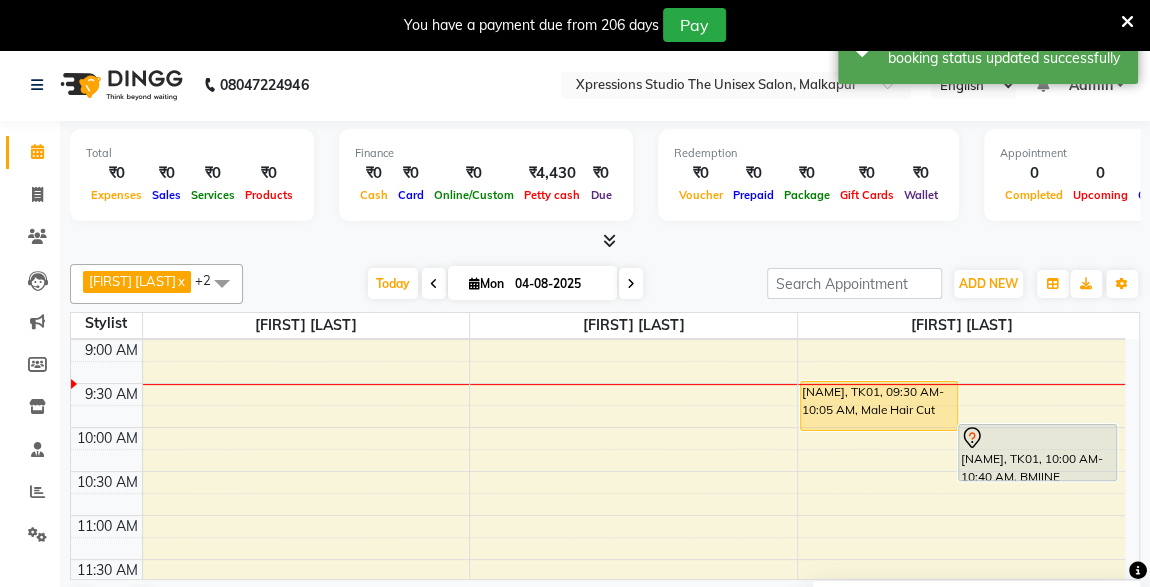 click on "[NAME], TK01, 10:00 AM-10:40 AM, BMIINE PROFESSIONL HAIR COLOUR" at bounding box center [1037, 452] 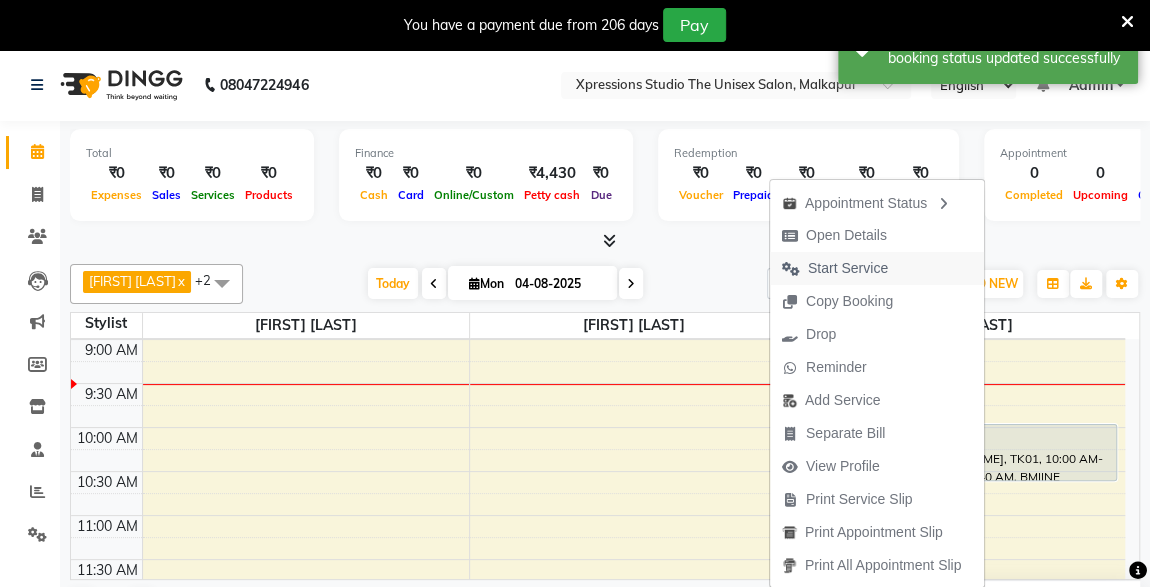click on "Start Service" at bounding box center (848, 268) 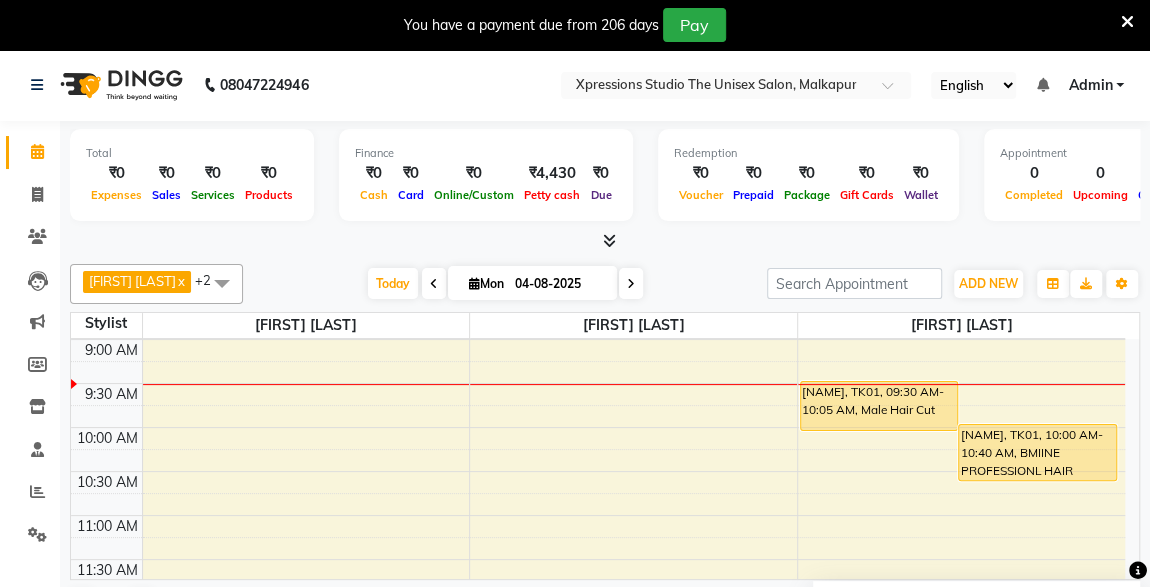 click at bounding box center [1127, 22] 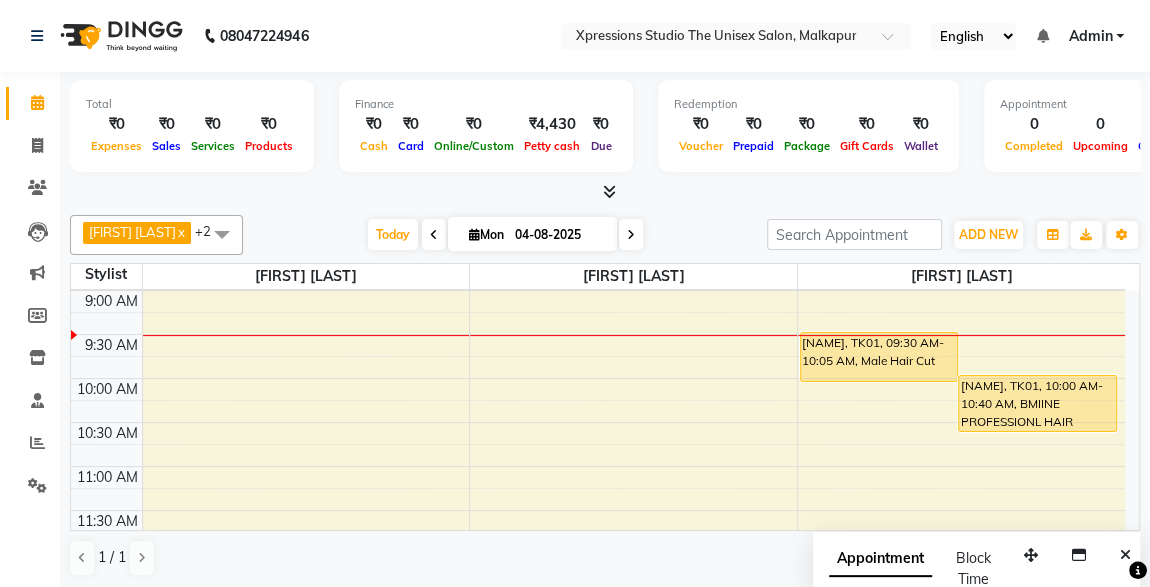 click on "Total ₹0 Expenses ₹0 Sales ₹0 Services ₹0 Products Finance ₹0 Cash ₹0 Card ₹0 Online/Custom ₹4,430 Petty cash ₹0 Due Redemption ₹0 Voucher ₹0 Prepaid ₹0 Package ₹0 Gift Cards ₹0 Wallet Appointment 0 Completed 0 Upcoming 0 Ongoing 0 No show Other sales ₹0 Packages ₹0 Memberships ₹0 Vouchers ₹0 Prepaids ₹0 Gift Cards [FIRST] [LAST] x [FIRST] [LAST] x [FIRST] [LAST] x +2 UnSelect All [FIRST] [LAST] [FIRST] [LAST] [FIRST] [LAST] Group By Staff View Room View View as Vertical Vertical - Week View Horizontal List" 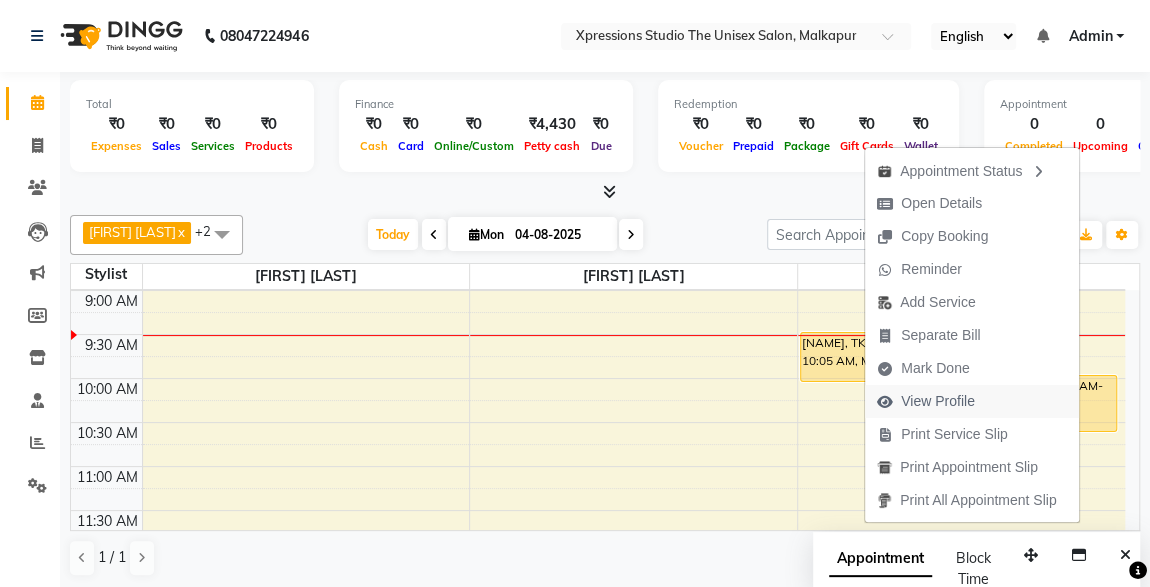 click on "View Profile" at bounding box center [938, 401] 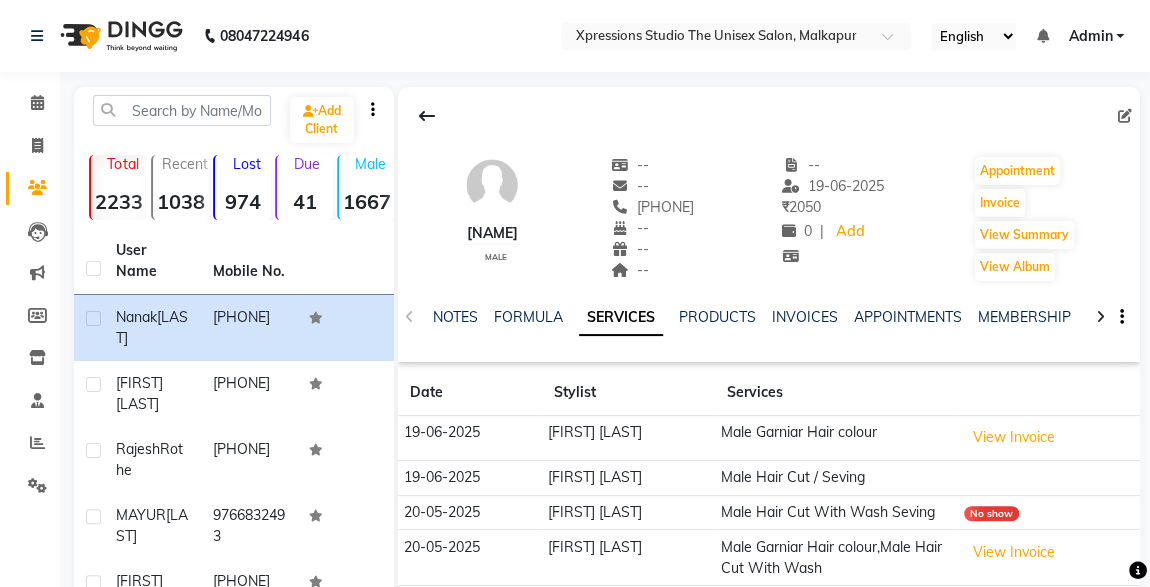 click on "Male Garniar  Hair colour" 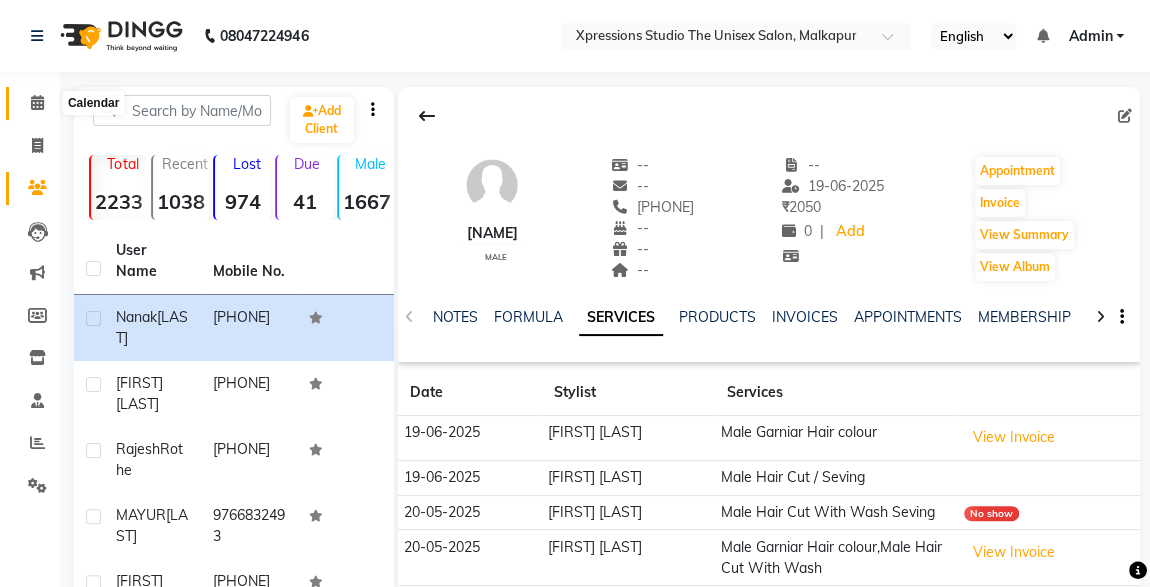 click 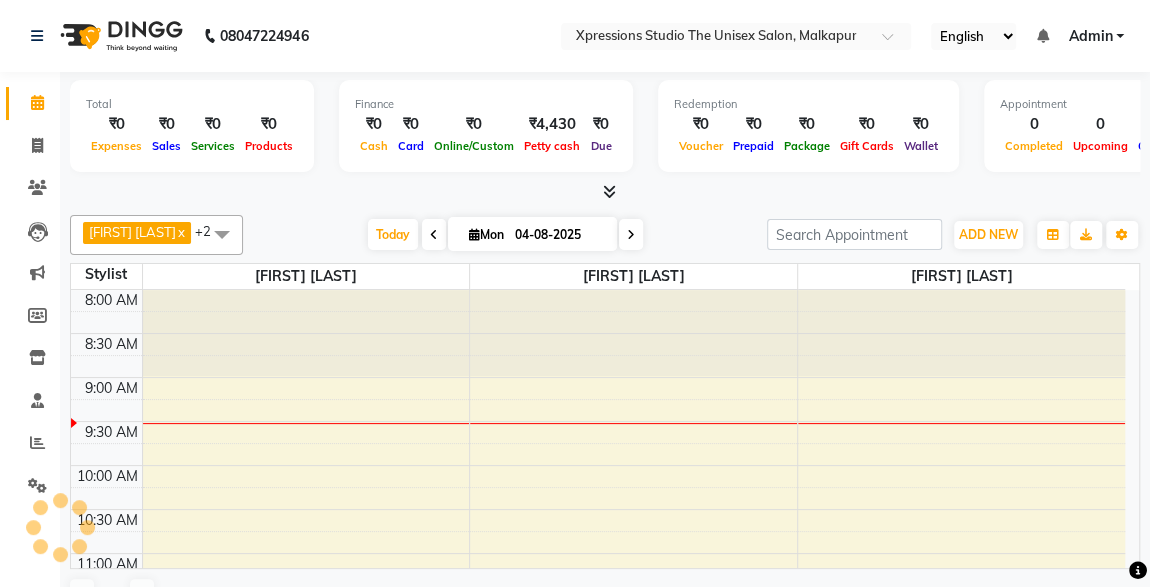 scroll, scrollTop: 87, scrollLeft: 0, axis: vertical 